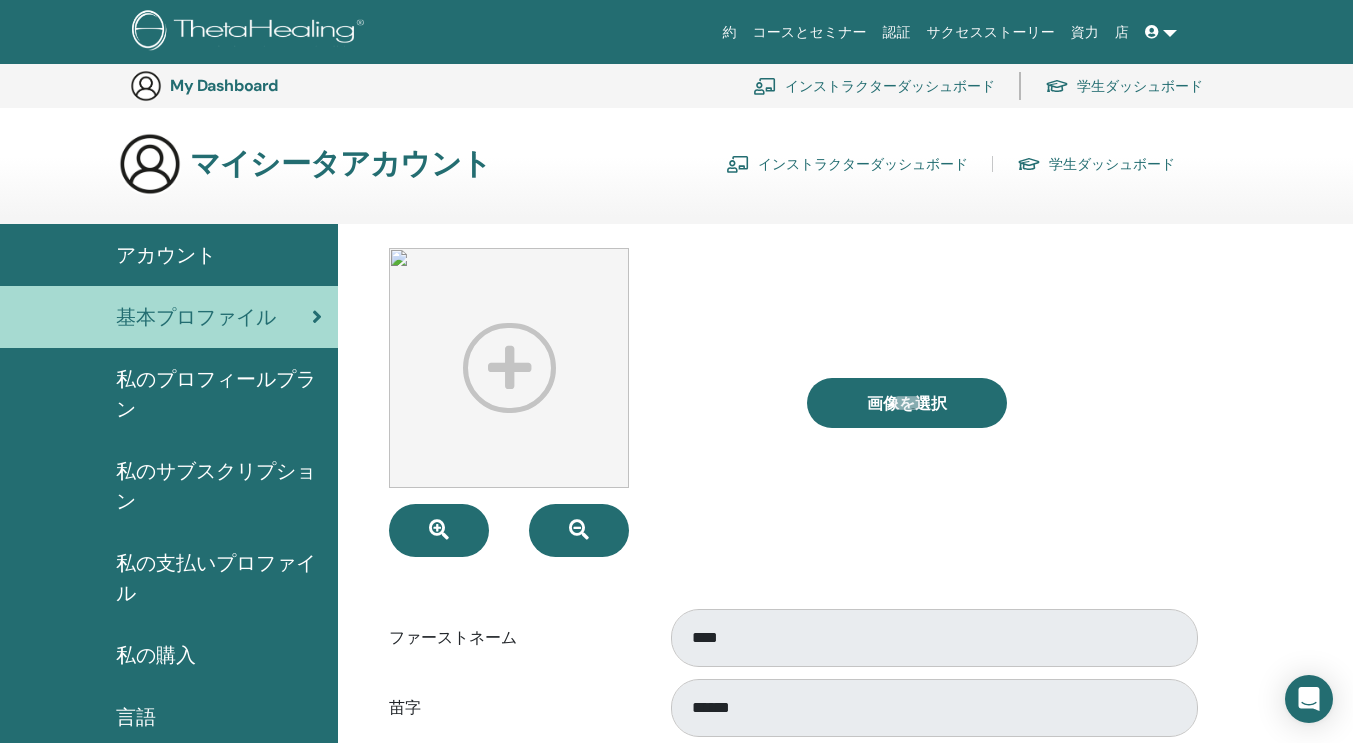 scroll, scrollTop: 456, scrollLeft: 0, axis: vertical 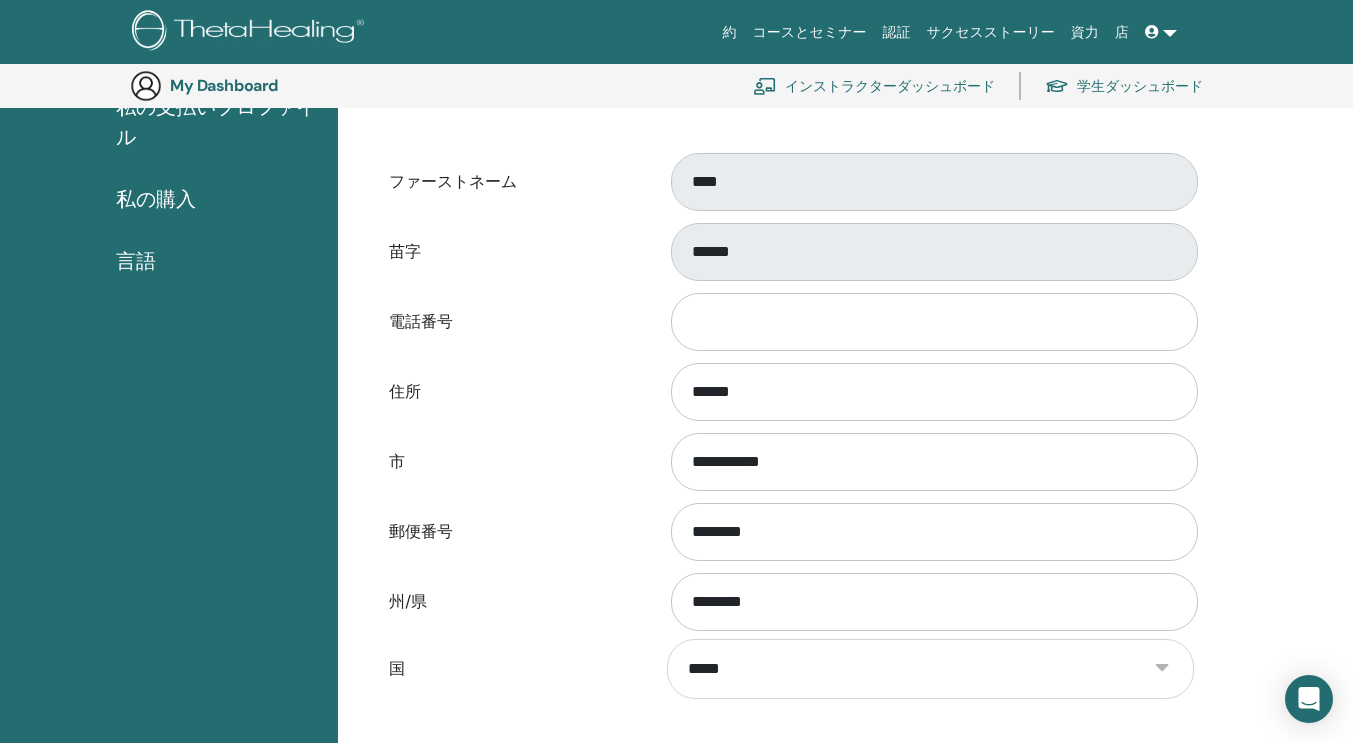 click on "学生ダッシュボード" at bounding box center (1124, 86) 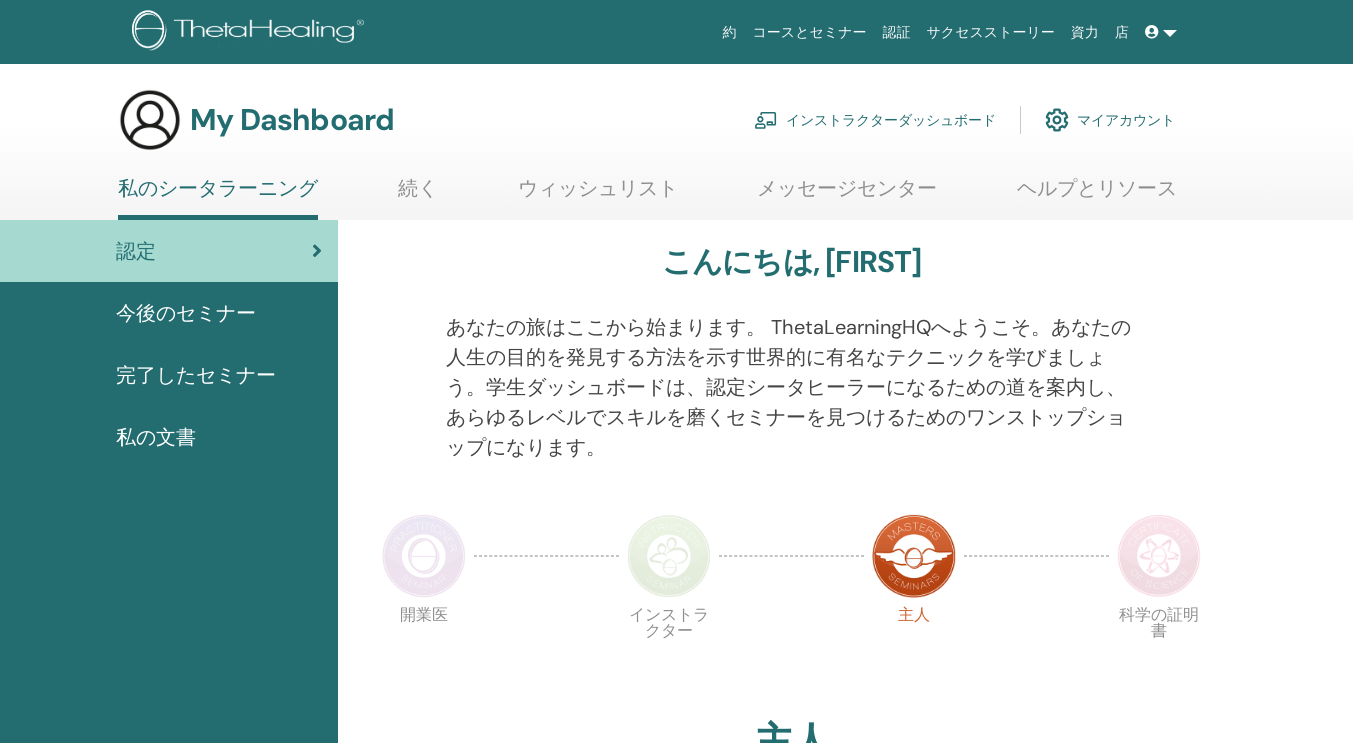 scroll, scrollTop: 0, scrollLeft: 0, axis: both 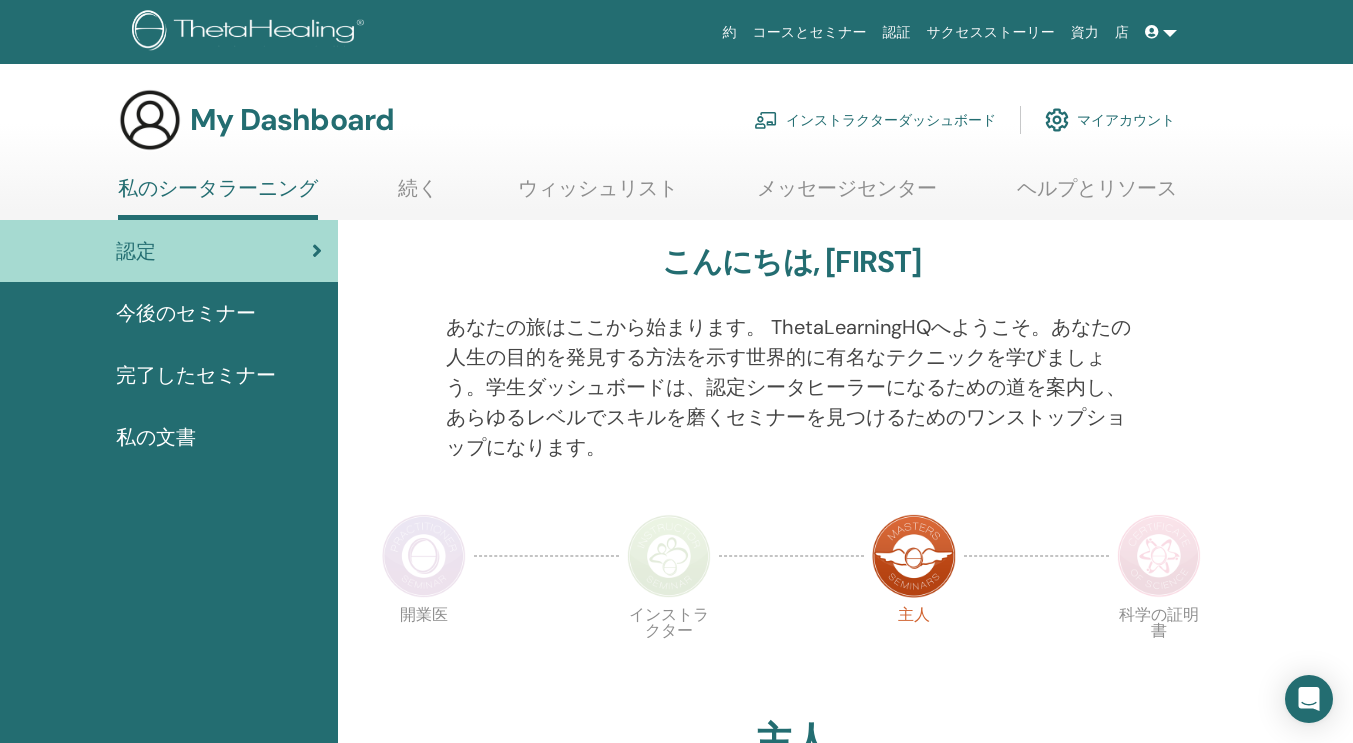 click on "マイアカウント" at bounding box center (1110, 120) 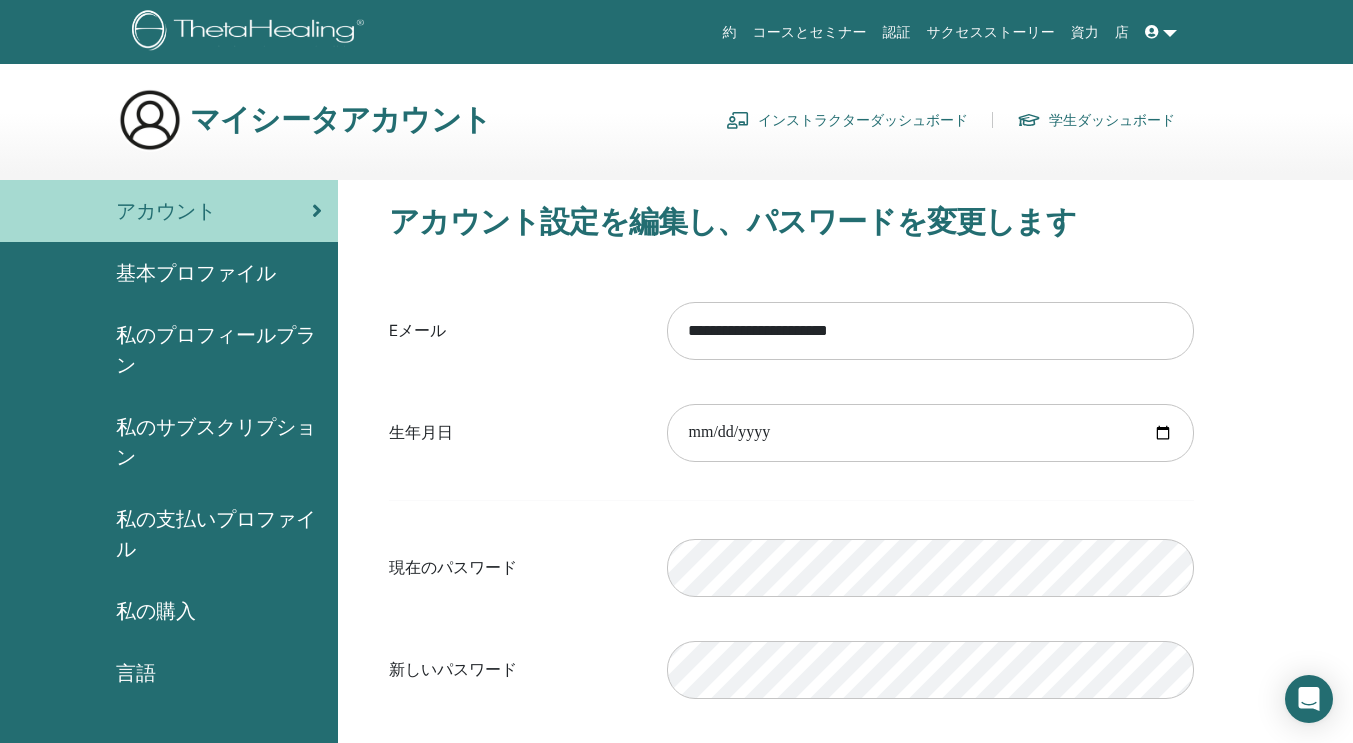 scroll, scrollTop: 0, scrollLeft: 0, axis: both 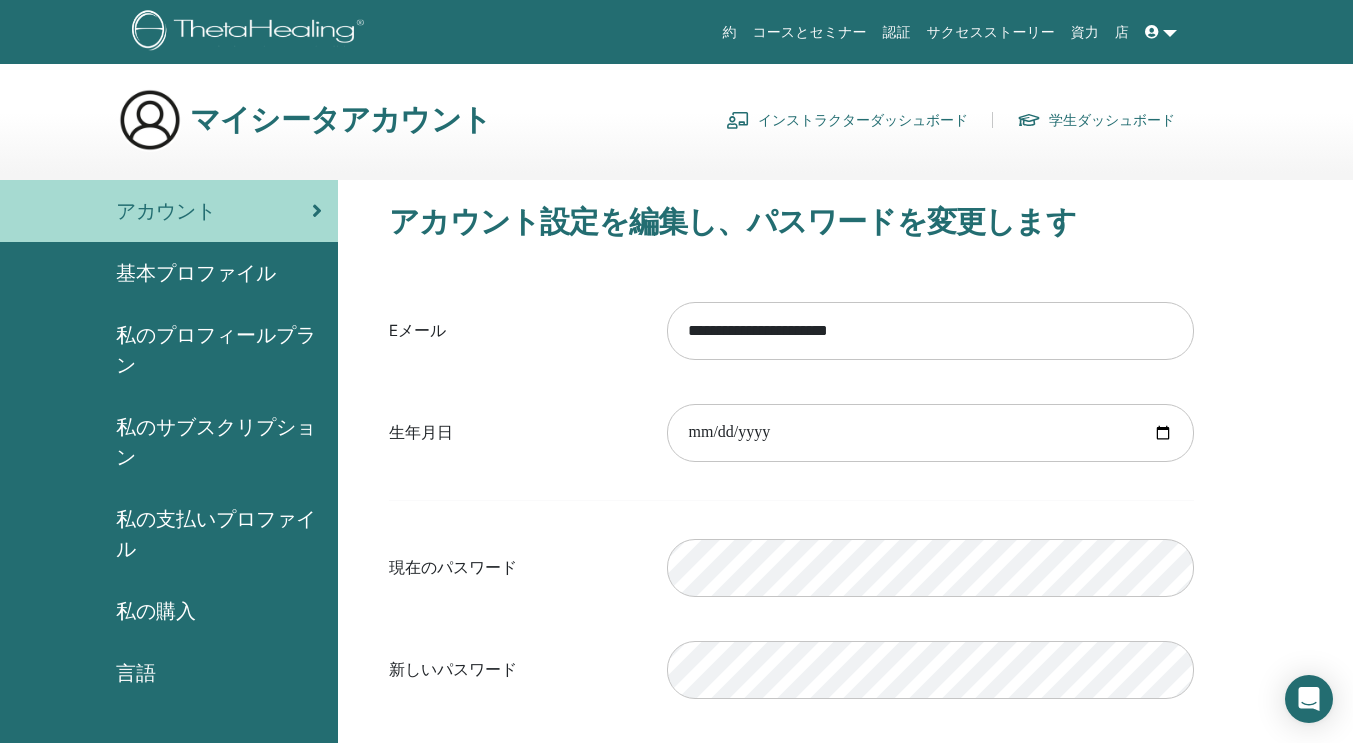 click on "インストラクターダッシュボード" at bounding box center (847, 120) 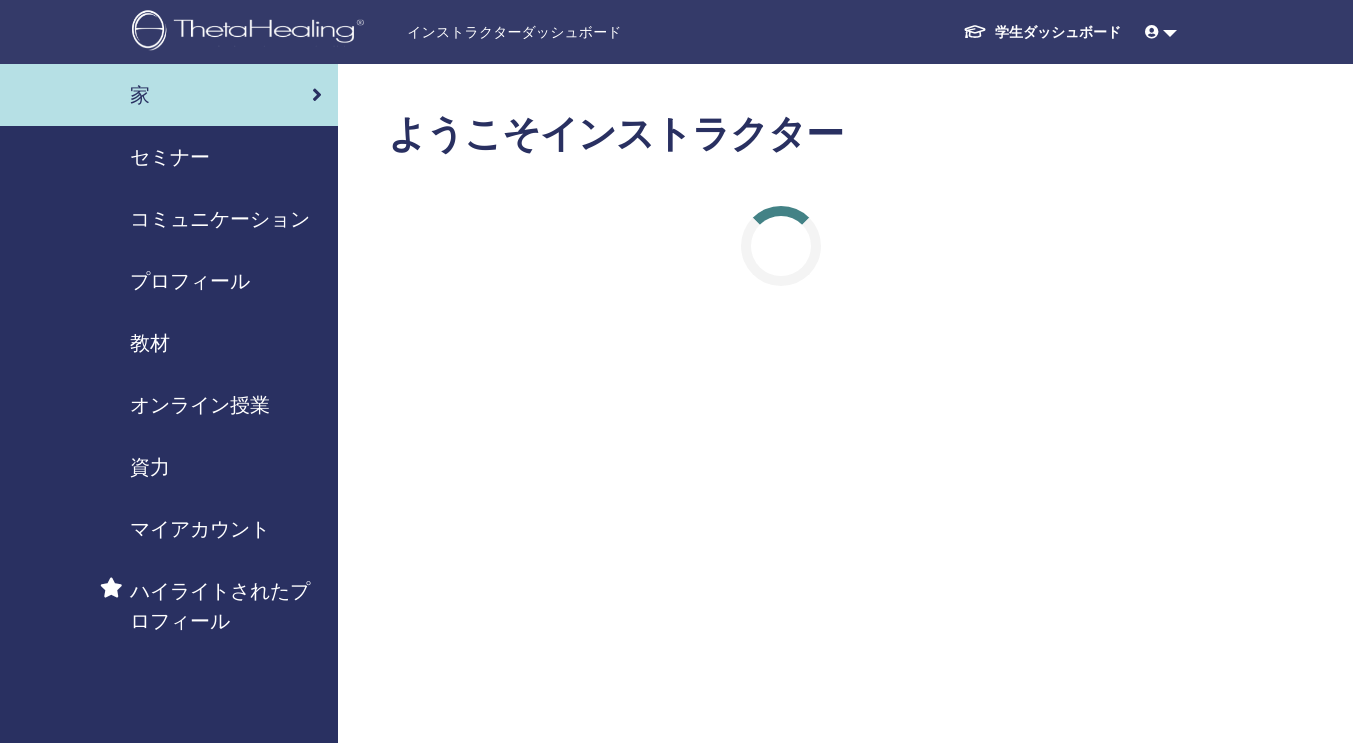 scroll, scrollTop: 0, scrollLeft: 0, axis: both 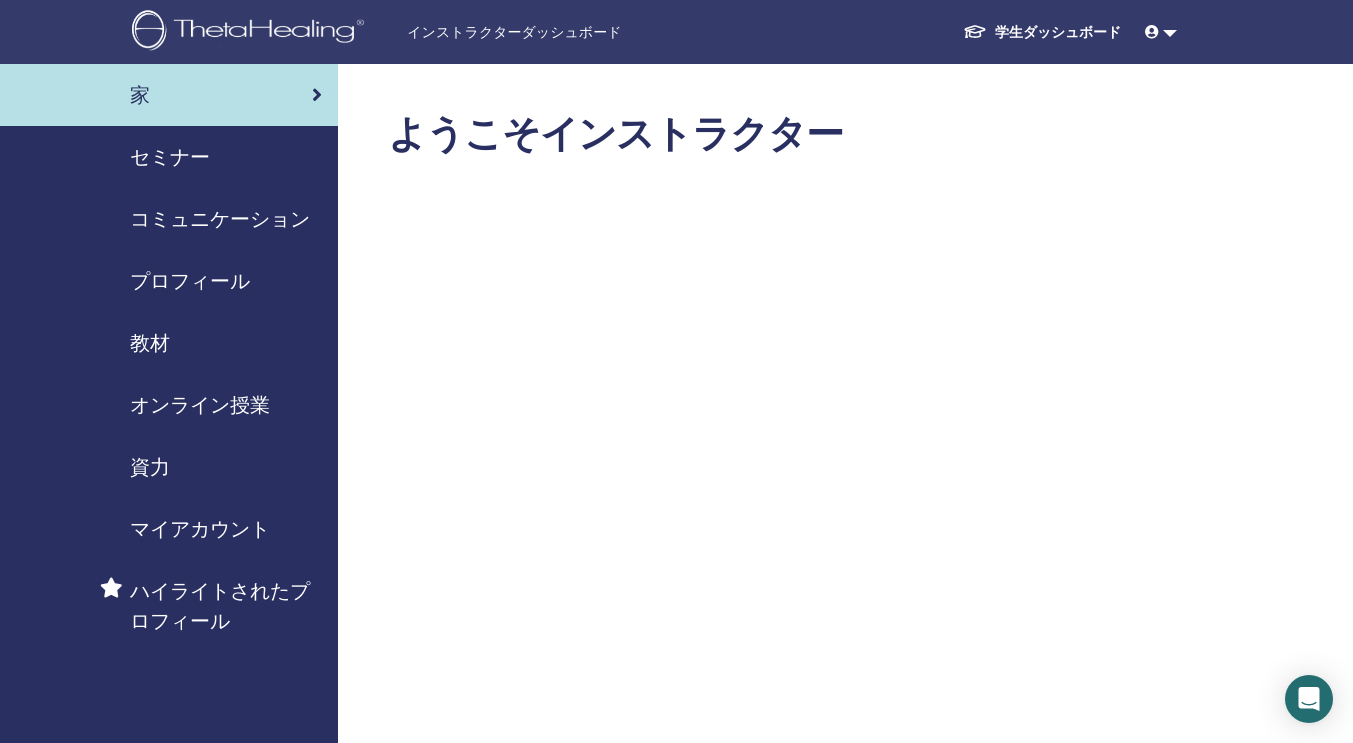 click on "セミナー" at bounding box center (170, 157) 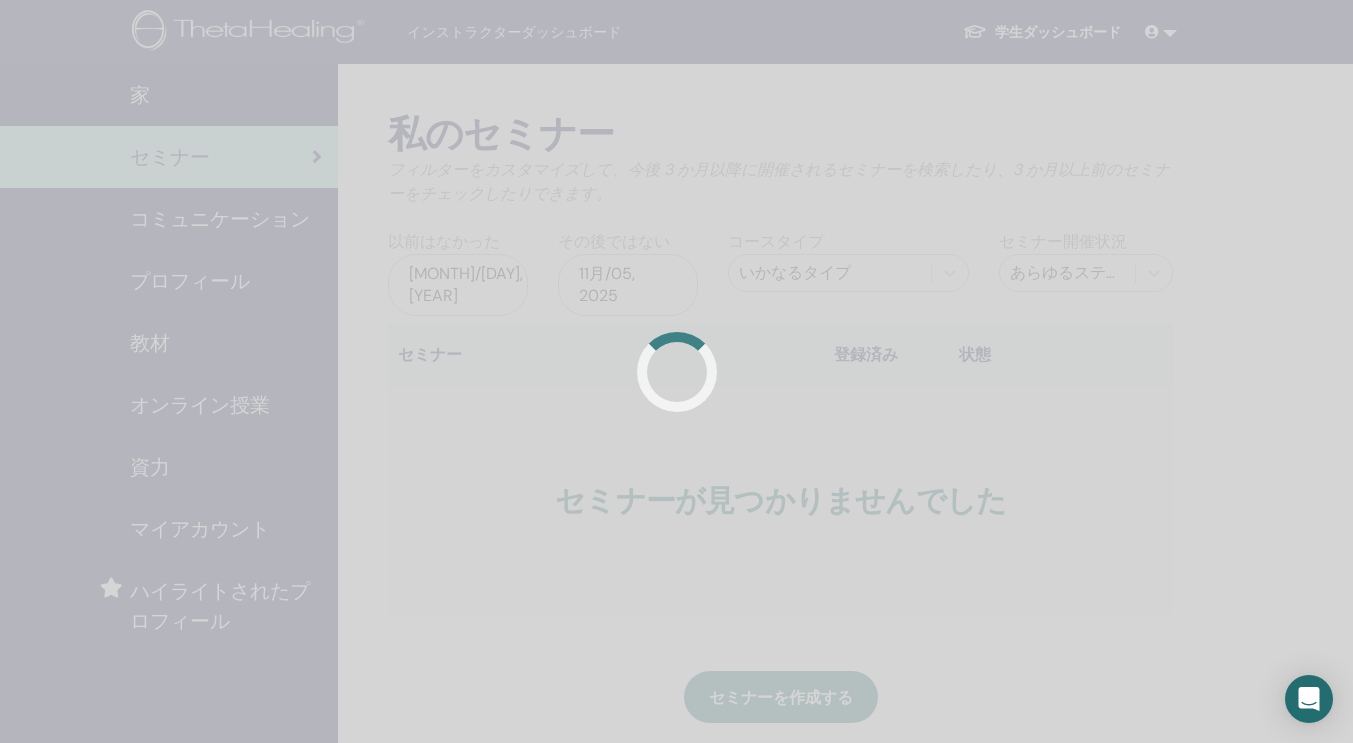 scroll, scrollTop: 0, scrollLeft: 0, axis: both 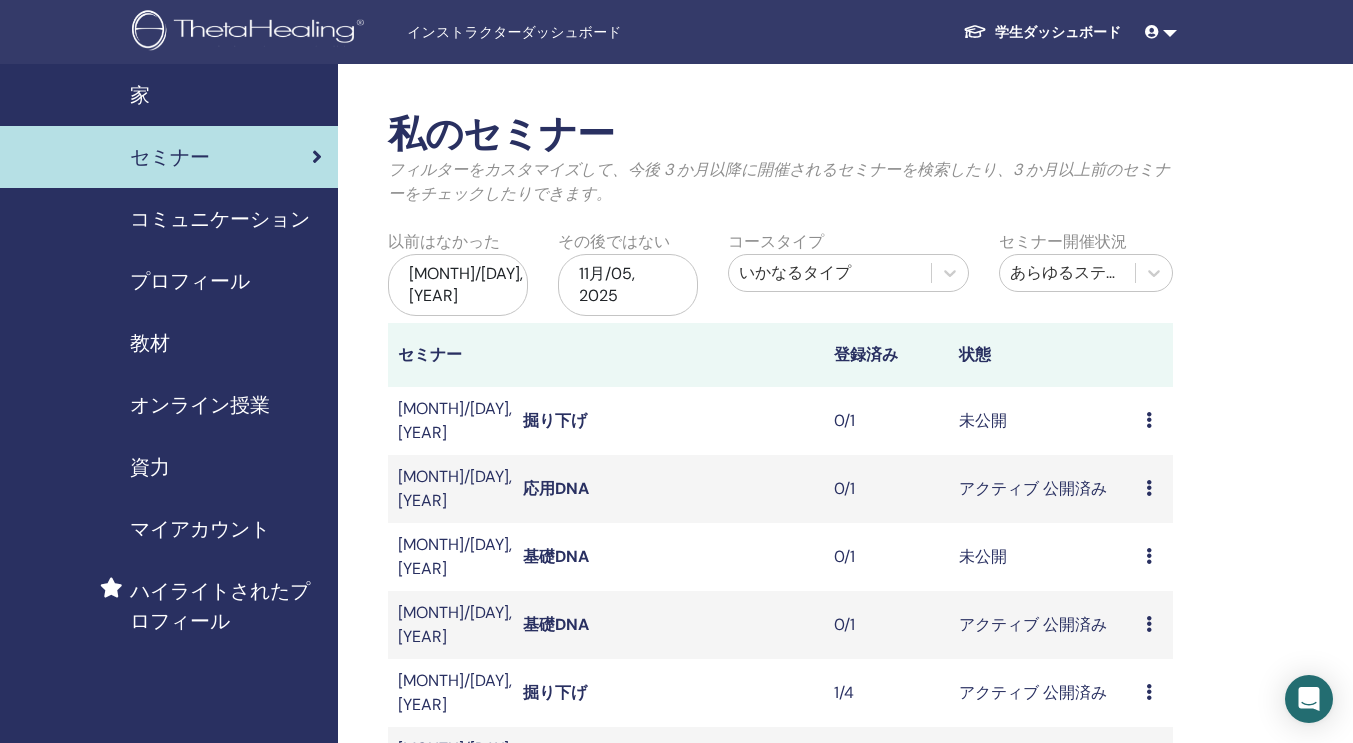 click at bounding box center (1149, 420) 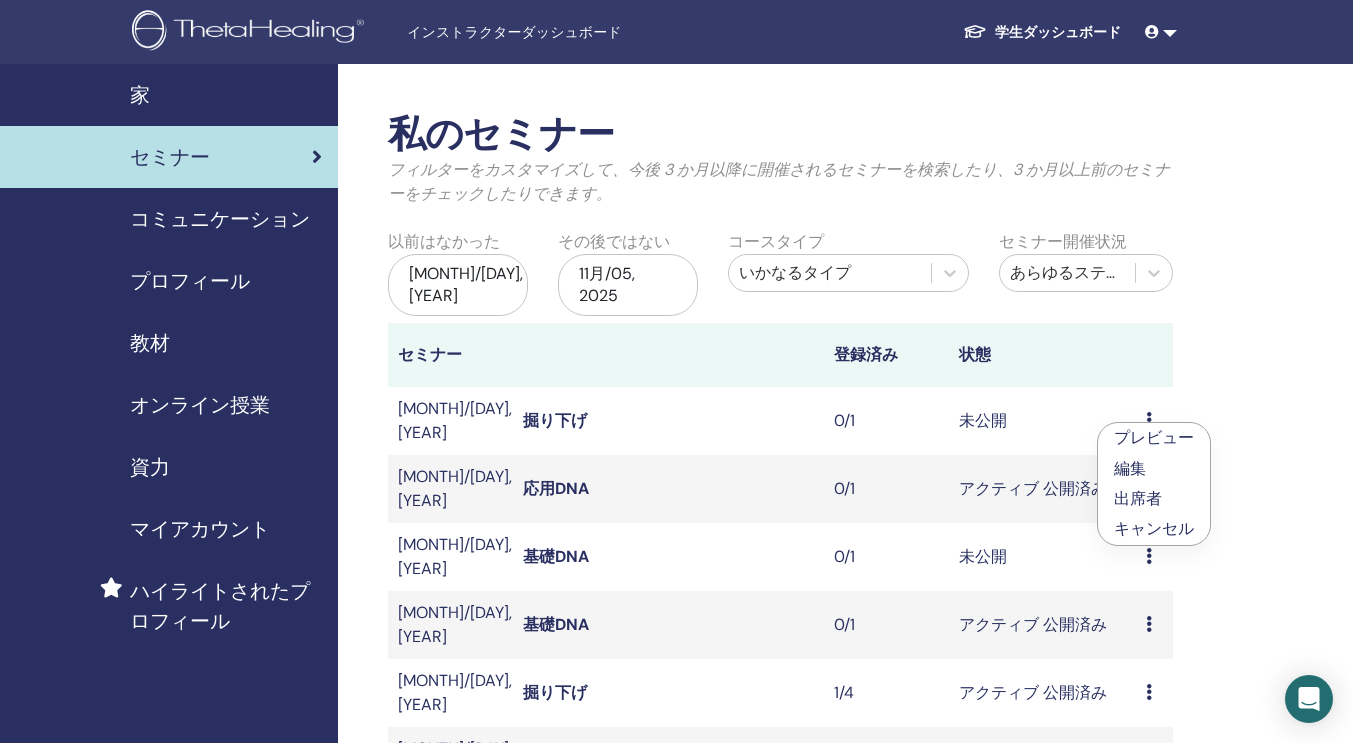click on "掘り下げ" at bounding box center (555, 420) 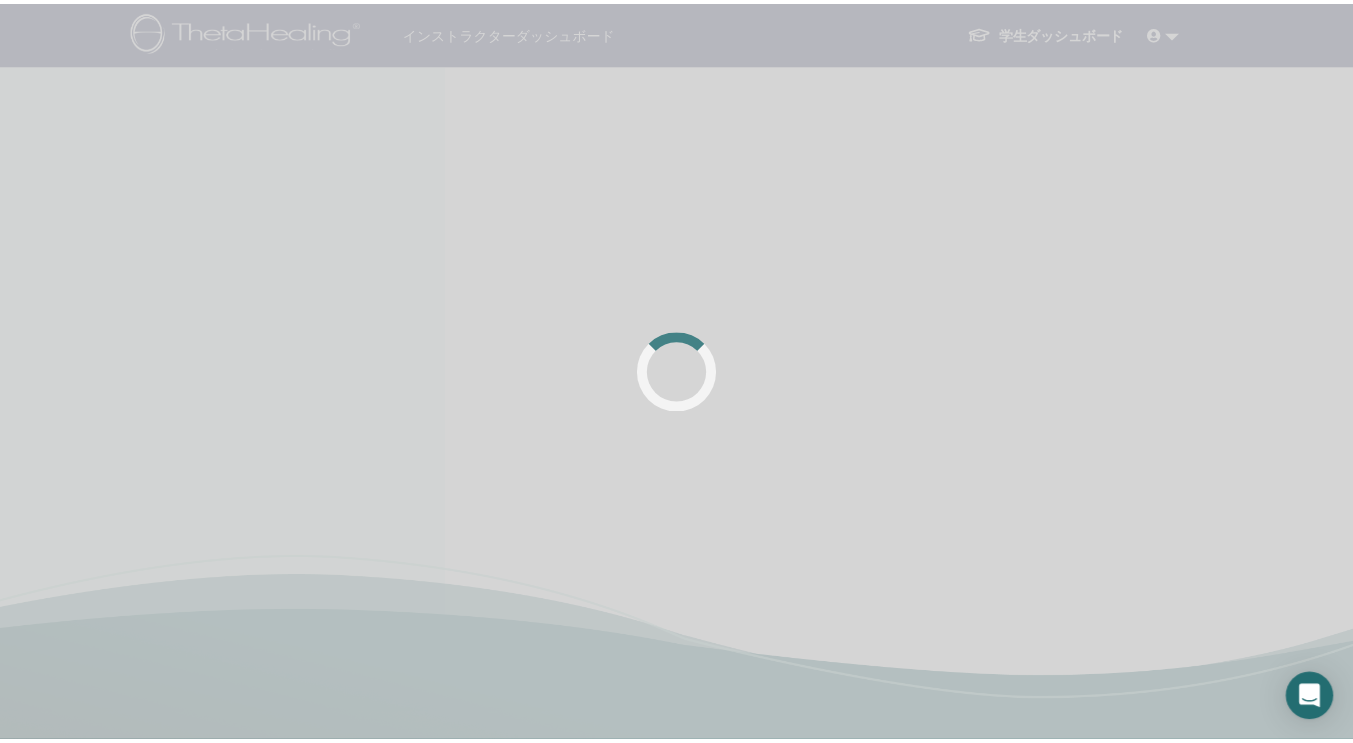 scroll, scrollTop: 0, scrollLeft: 0, axis: both 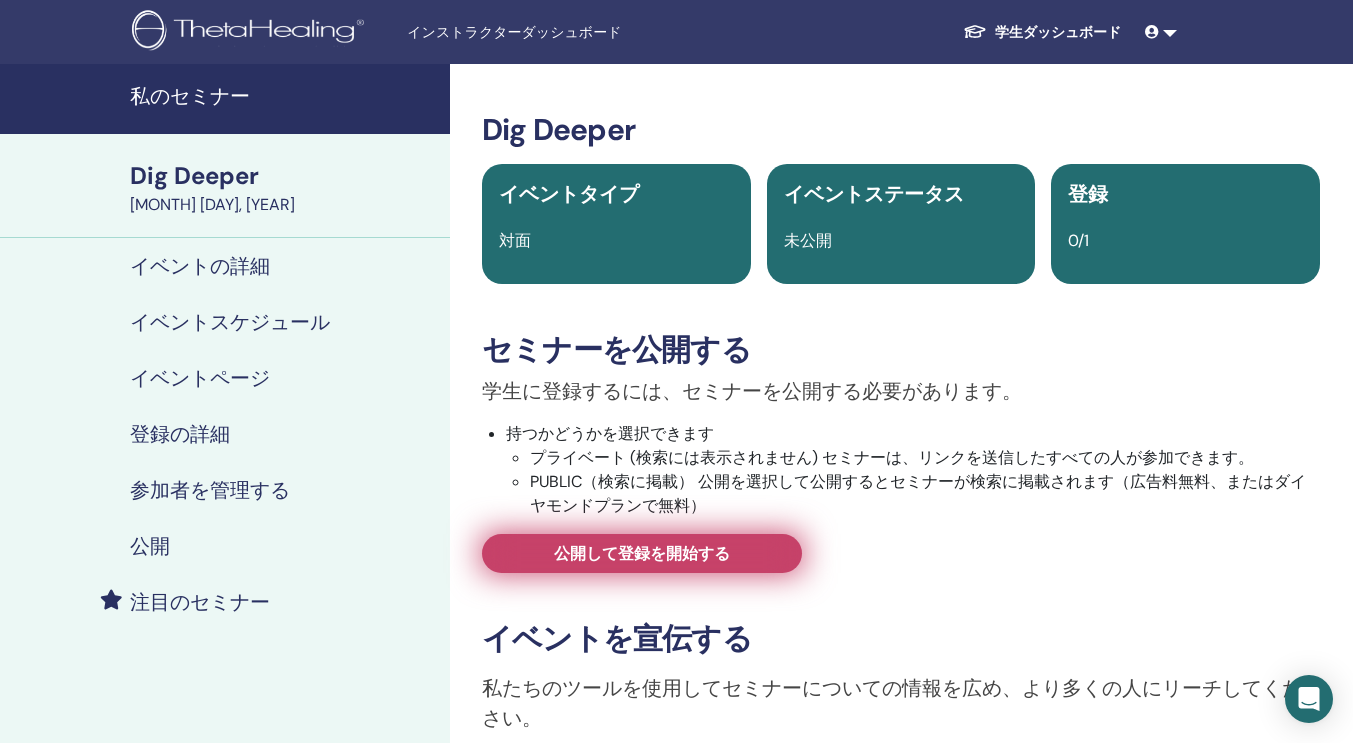 click on "公開して登録を開始する" at bounding box center [642, 553] 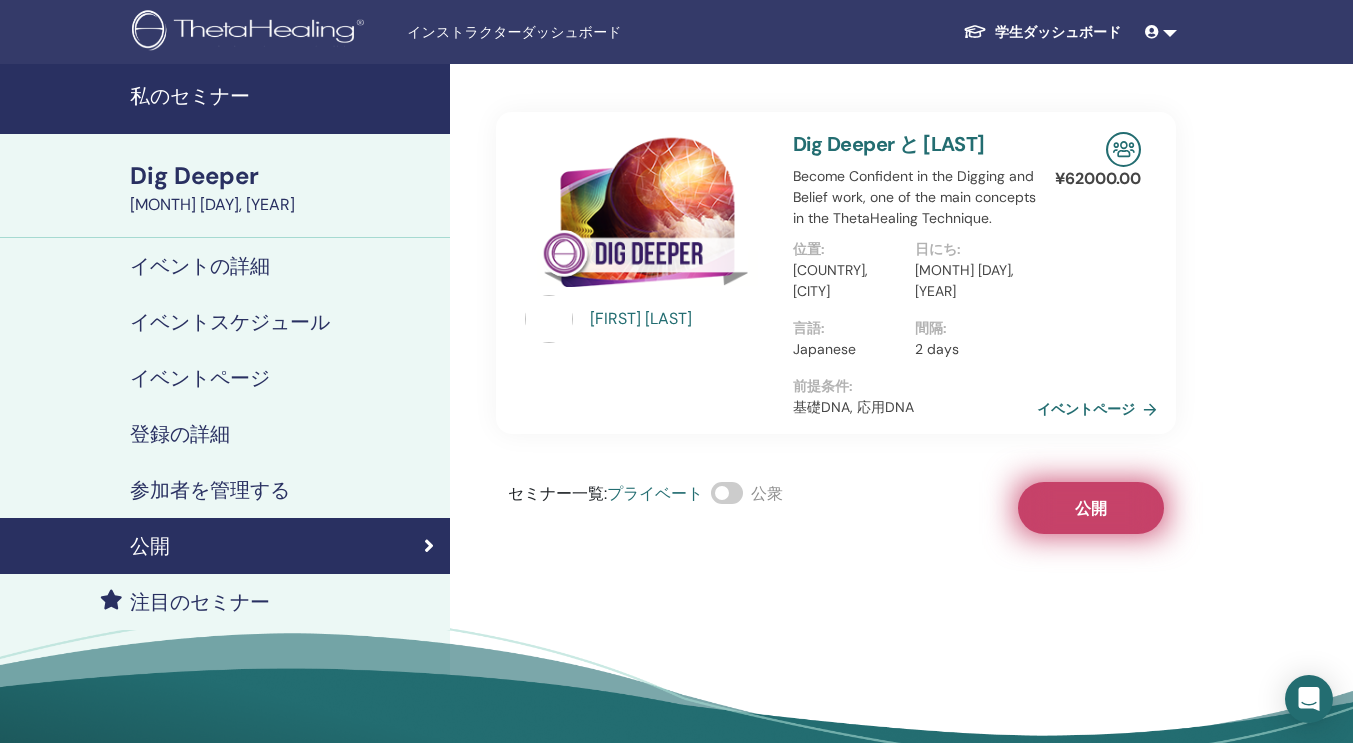 click on "公開" at bounding box center (1091, 508) 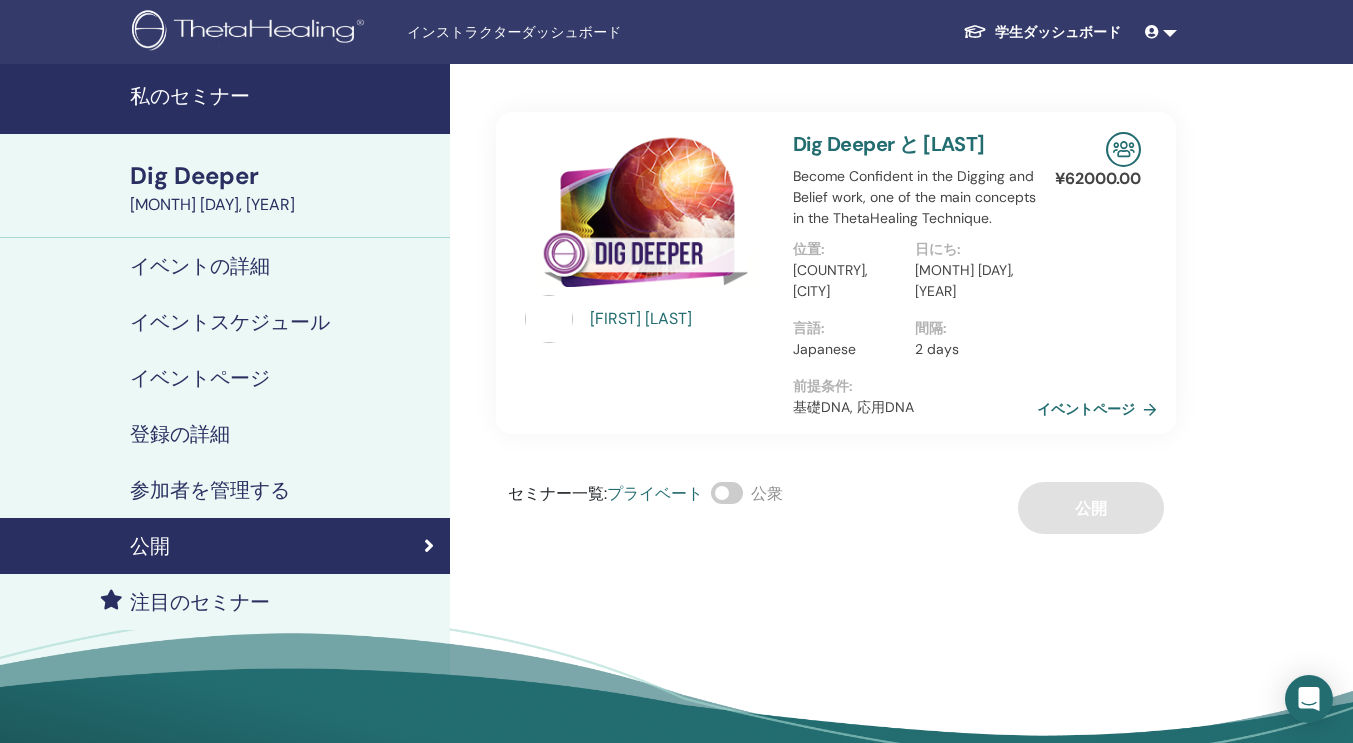 click on "インストラクターダッシュボード
学生ダッシュボード
KK Kayo Kawano 私のシータラーニング 私のシータヒーリング 私のセミナー ウィッシュリスト 開業医になる 通知 3 メッセージ マイシータアカウント サポート ログアウト" at bounding box center (676, 32) 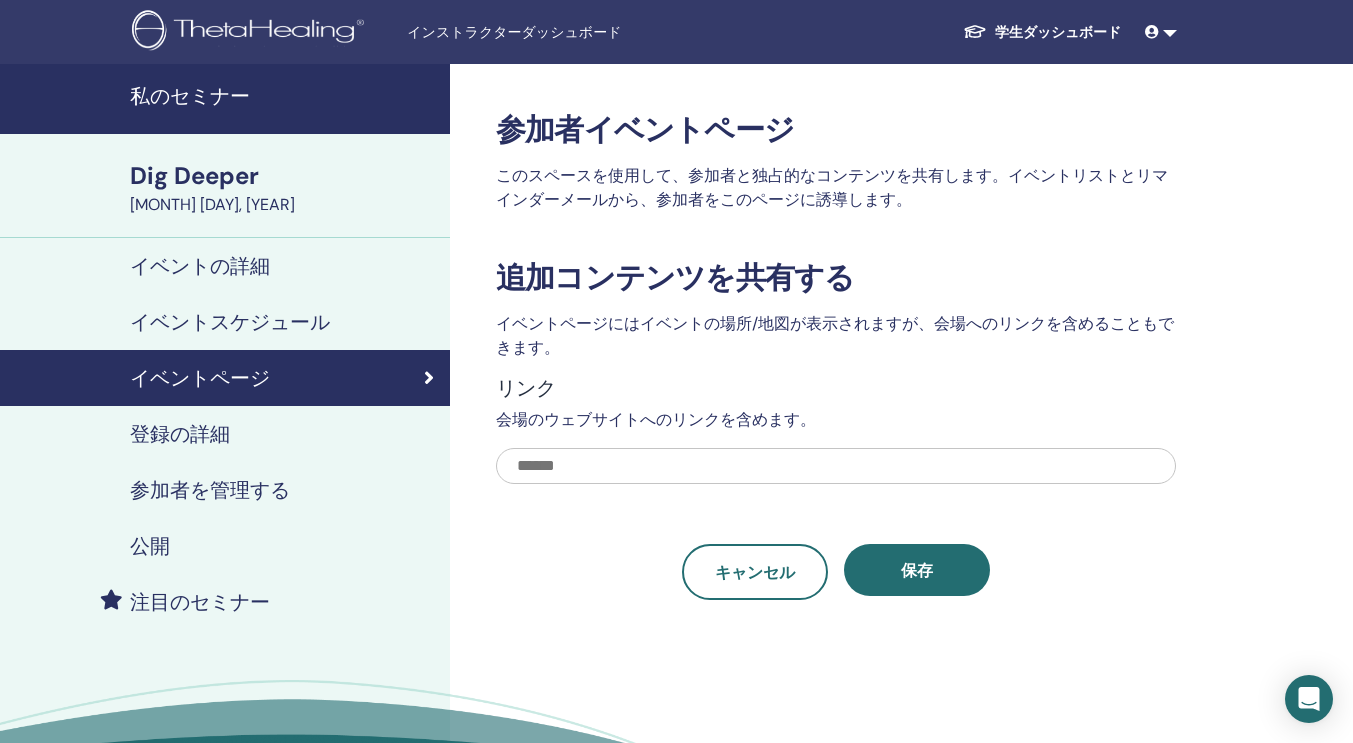 click on "注目のセミナー" at bounding box center (200, 602) 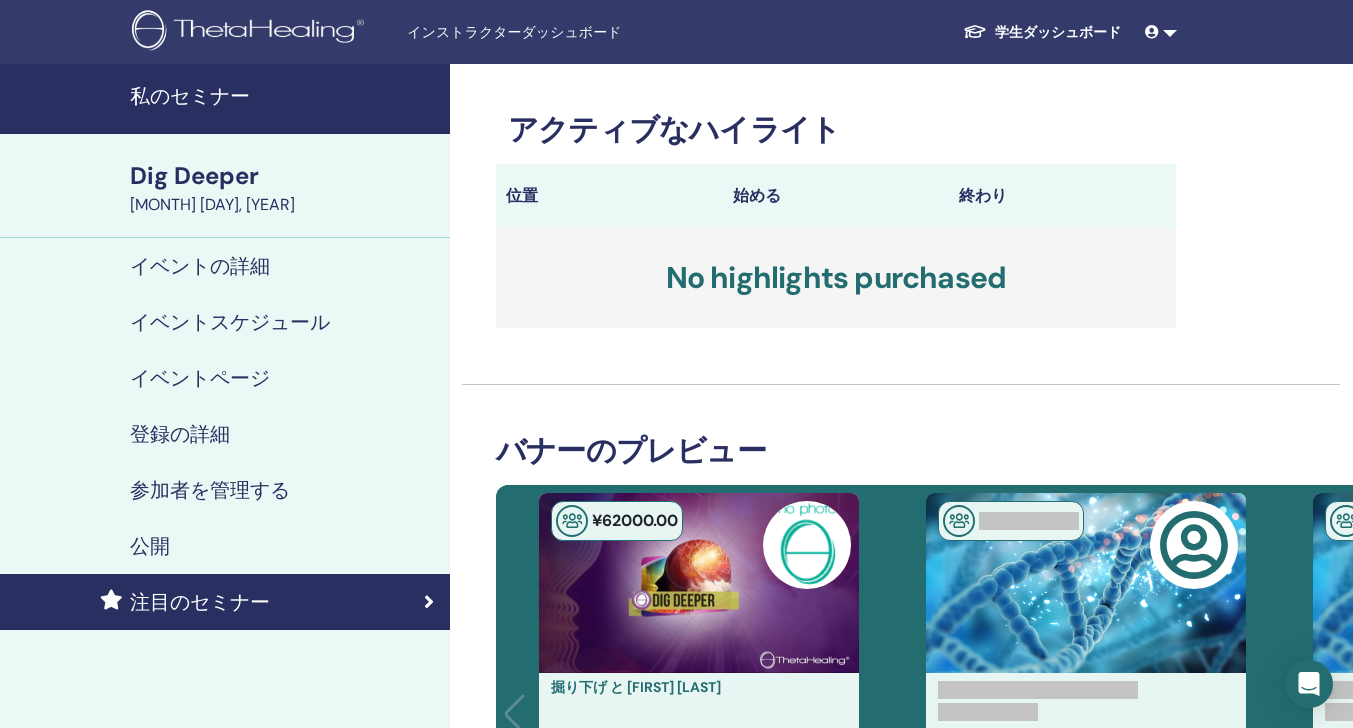 click on "イベントの詳細" at bounding box center (200, 266) 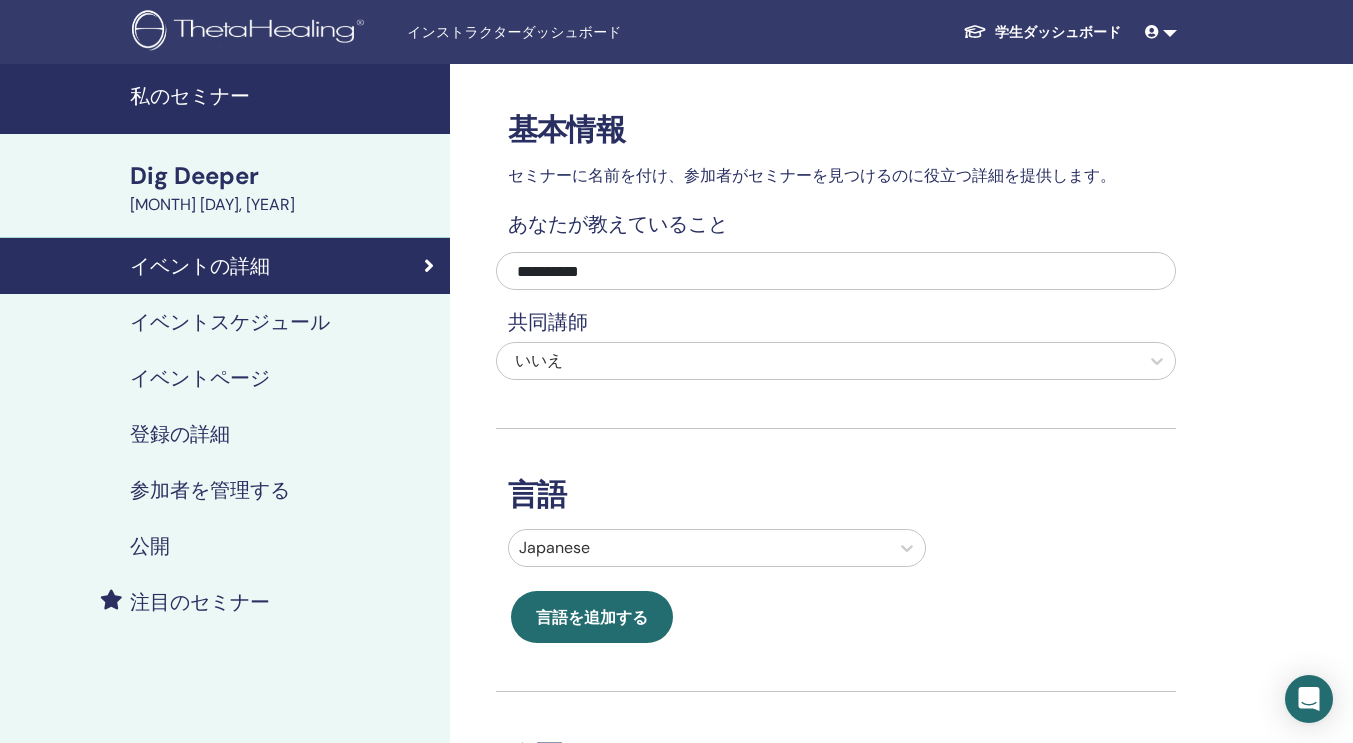 click on "私のセミナー" at bounding box center [284, 96] 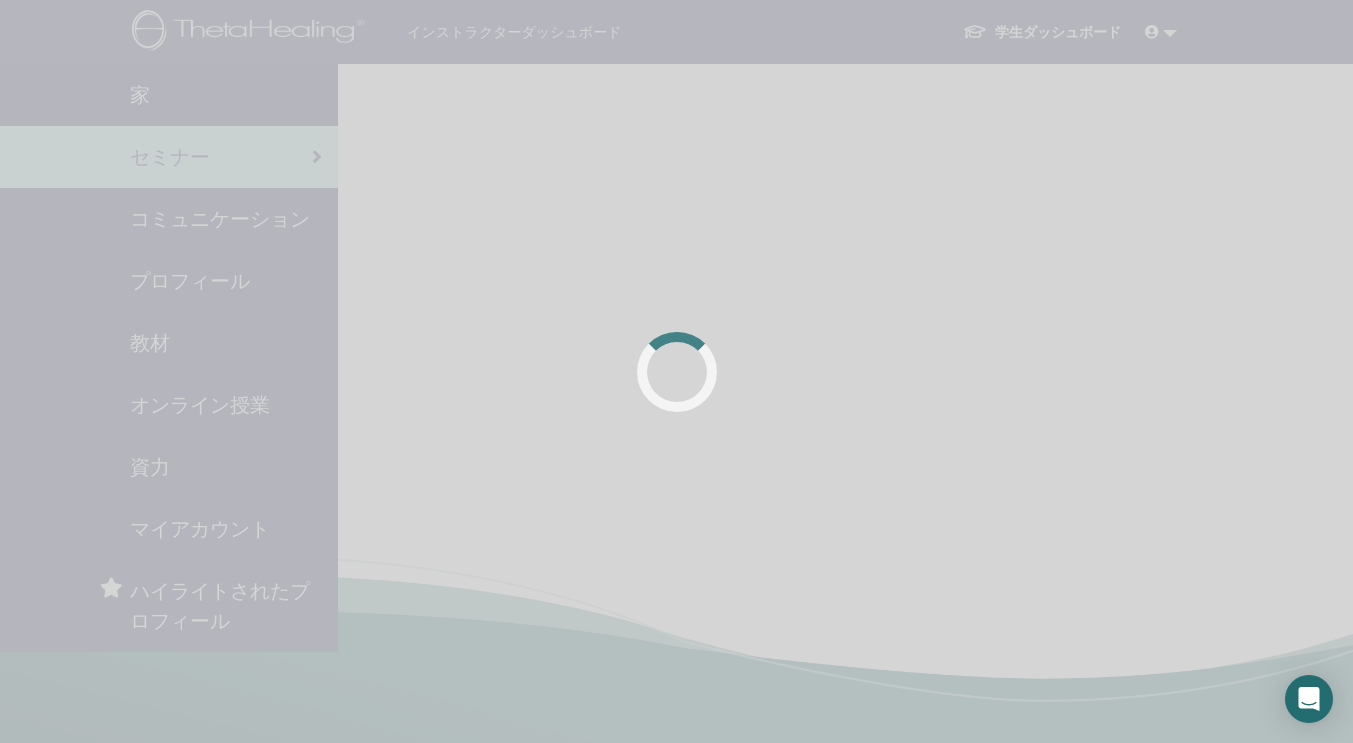 scroll, scrollTop: 0, scrollLeft: 0, axis: both 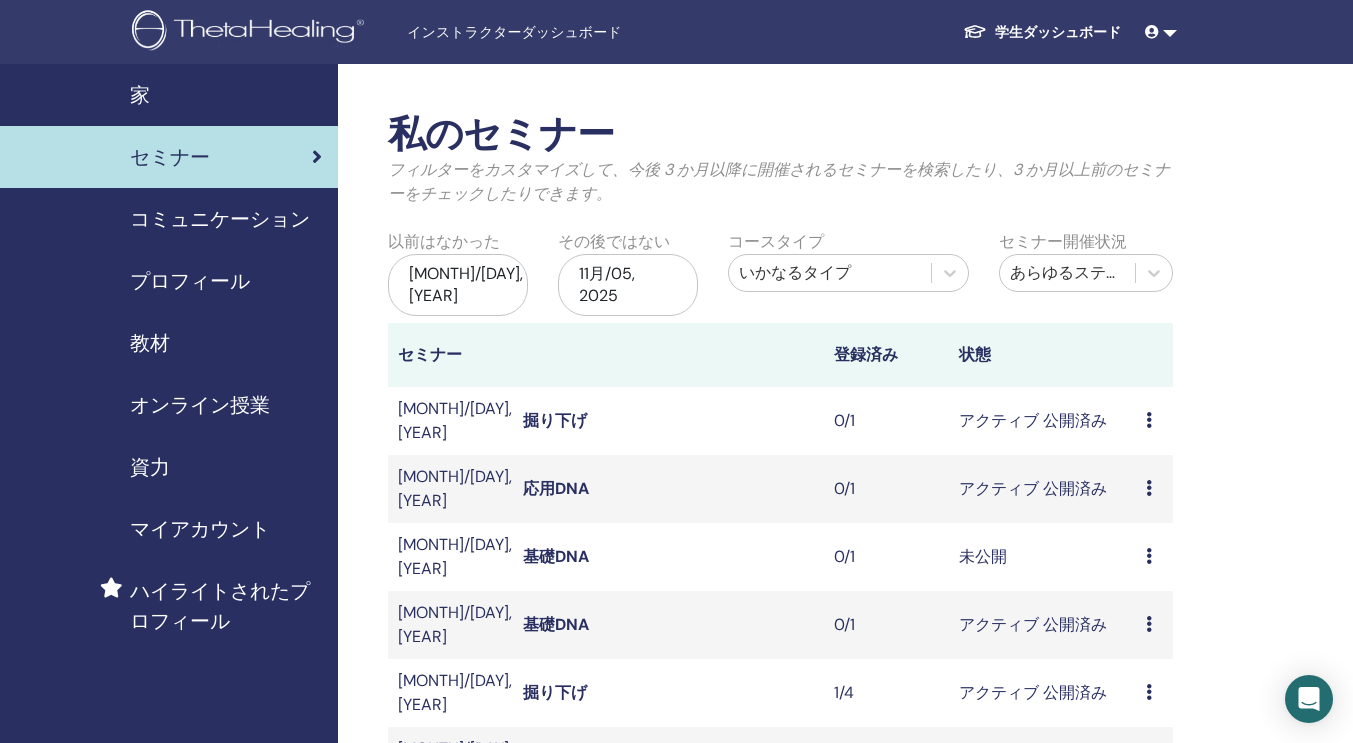 click on "プレビュー 編集 出席者 キャンセル" at bounding box center (1154, 557) 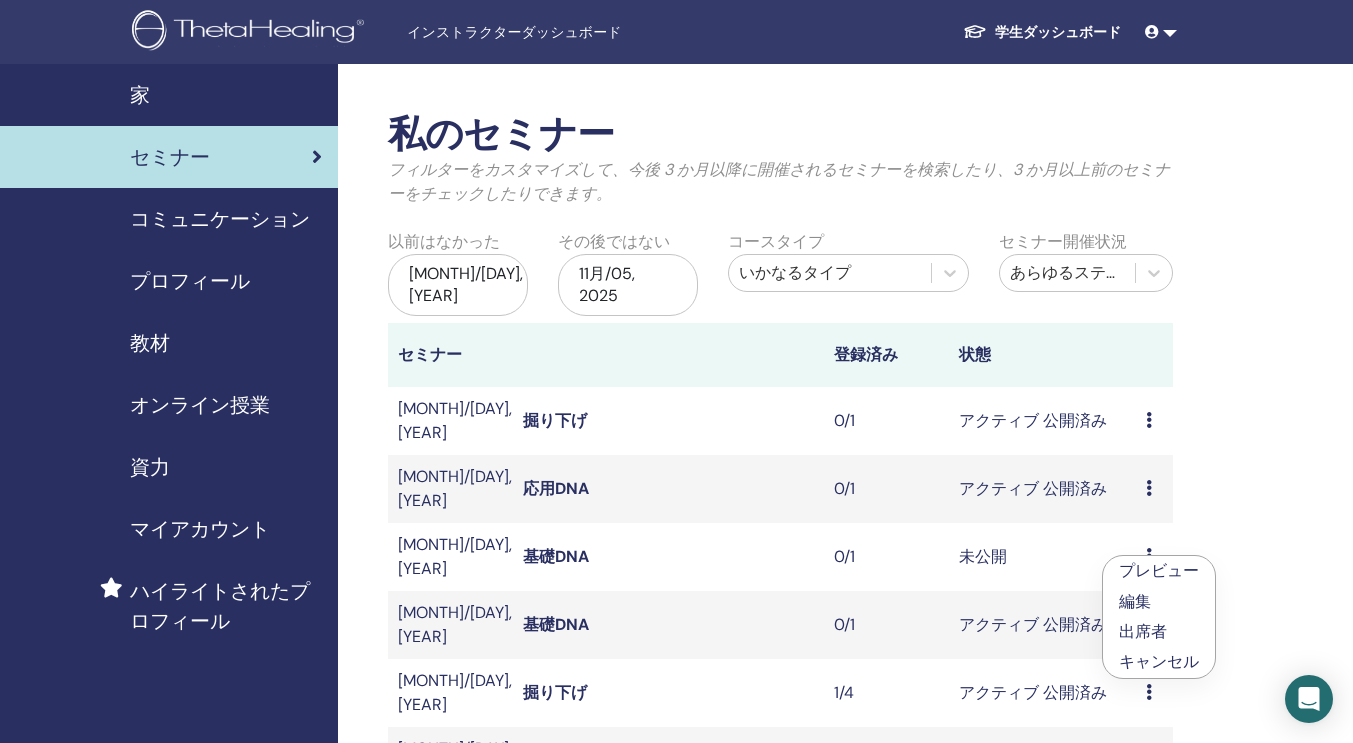 click on "基礎DNA" at bounding box center [556, 556] 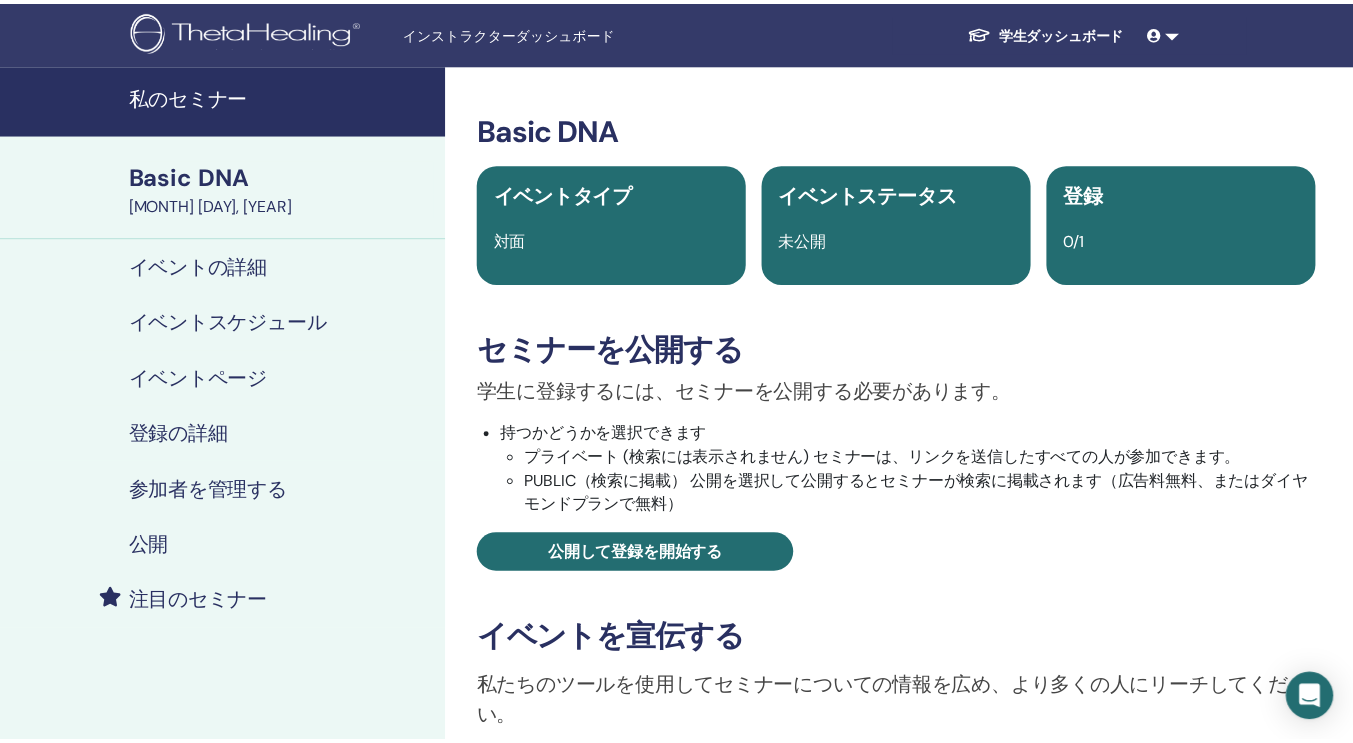scroll, scrollTop: 0, scrollLeft: 0, axis: both 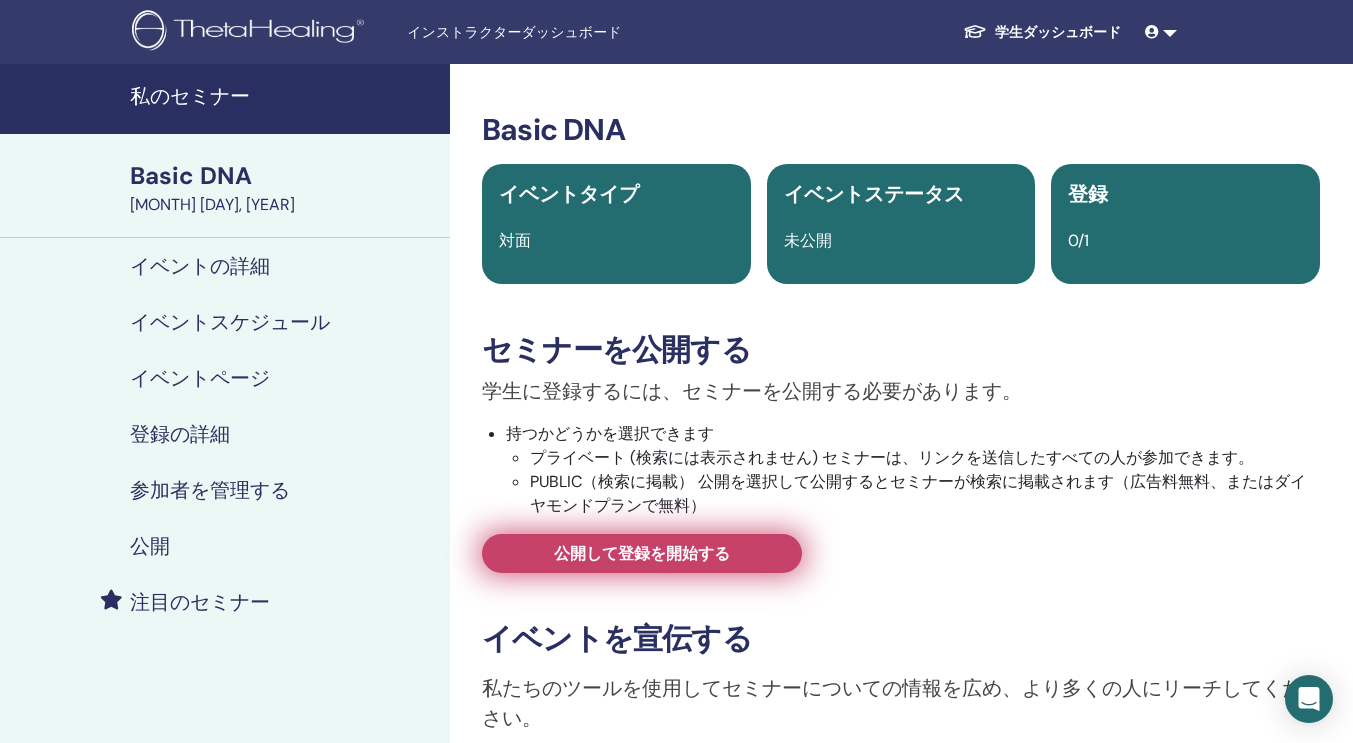 click on "公開して登録を開始する" at bounding box center (642, 553) 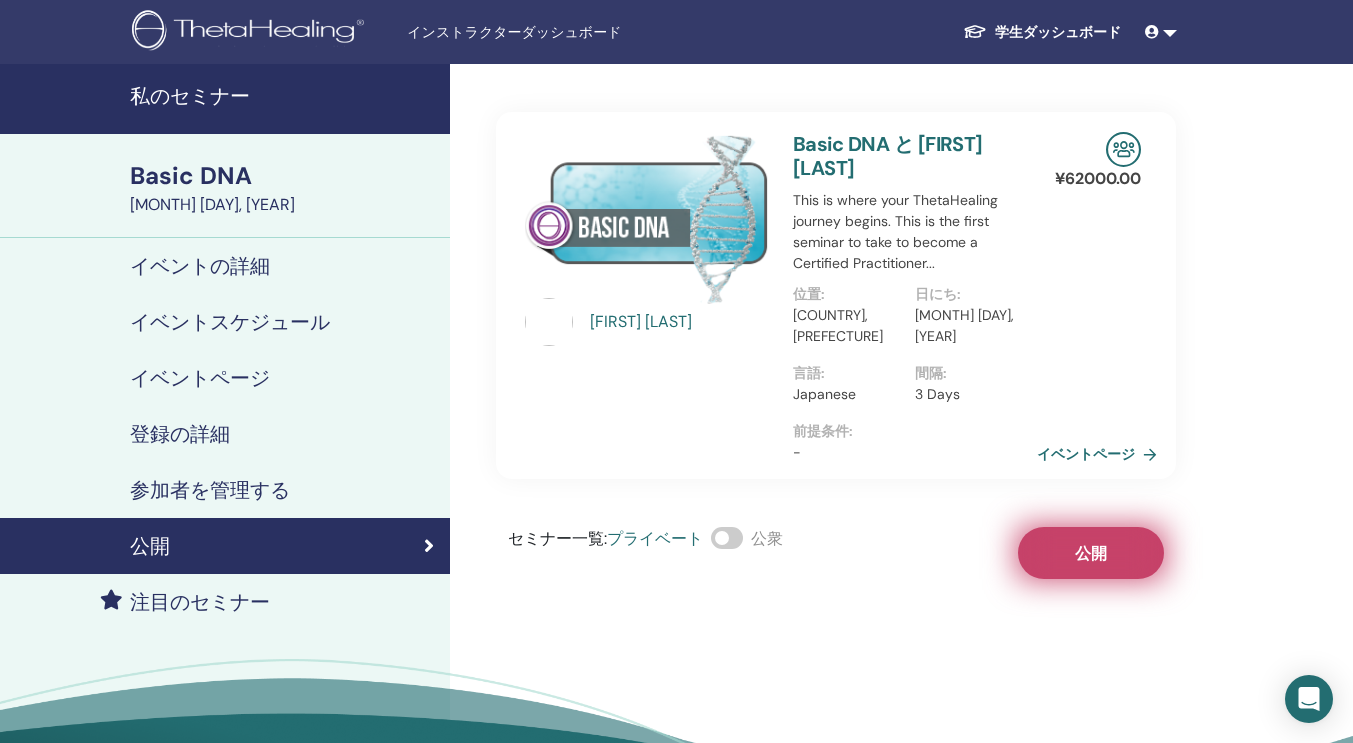 click on "公開" at bounding box center (1091, 553) 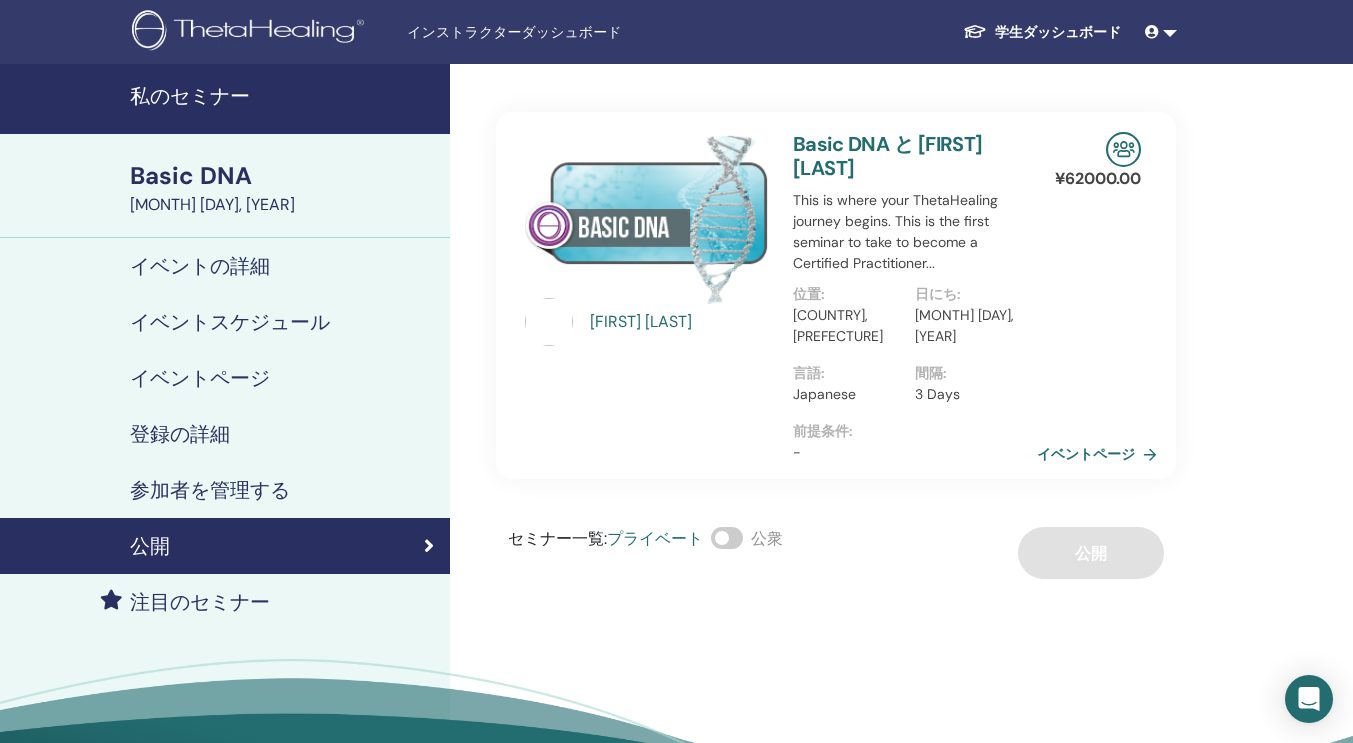 click on "イベントの詳細" at bounding box center (200, 266) 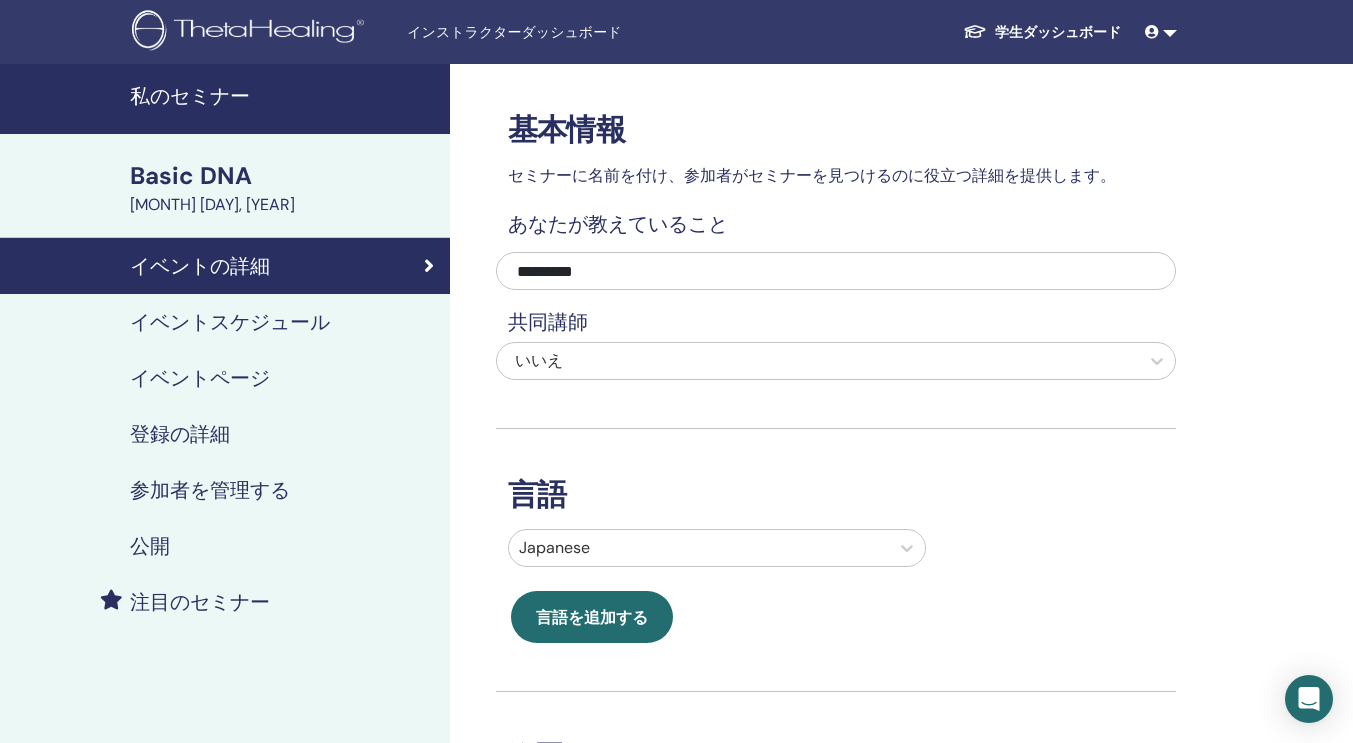 click on "August 06, 2025" at bounding box center (284, 205) 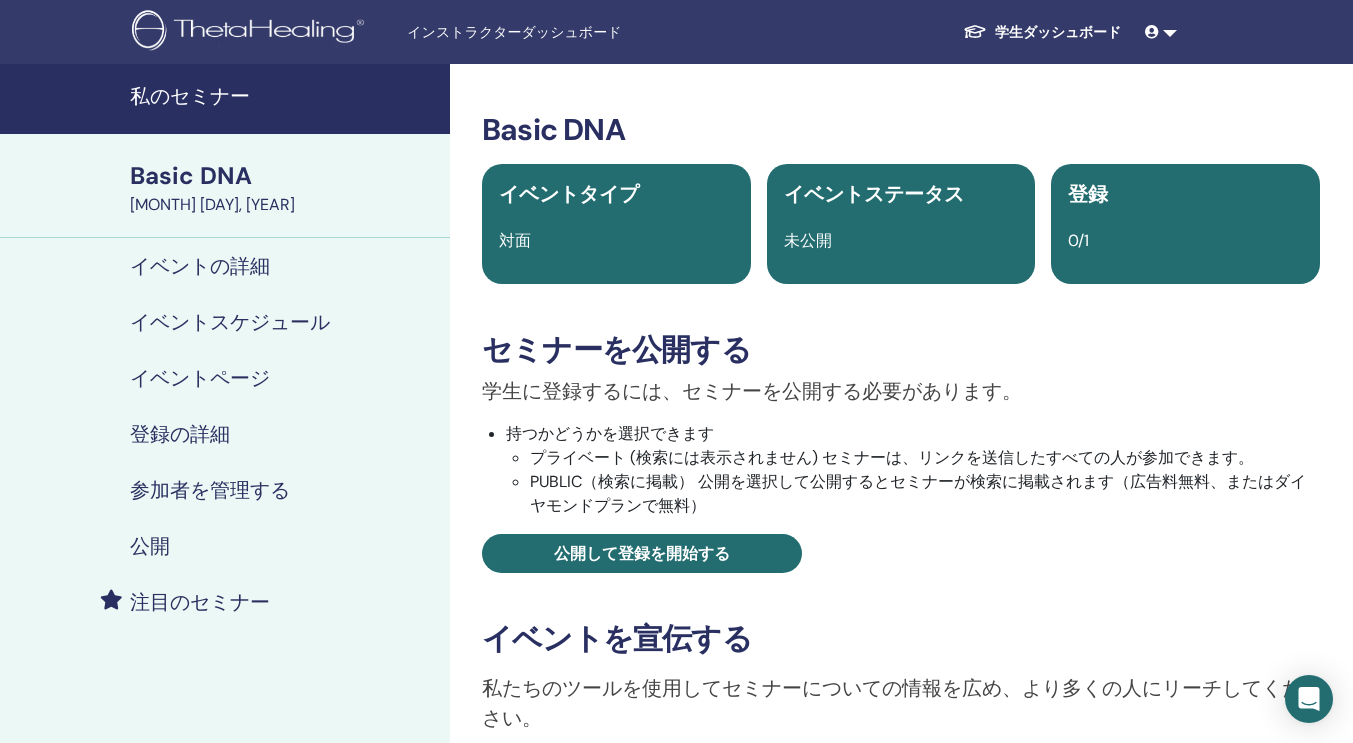 click on "私のセミナー" at bounding box center [284, 96] 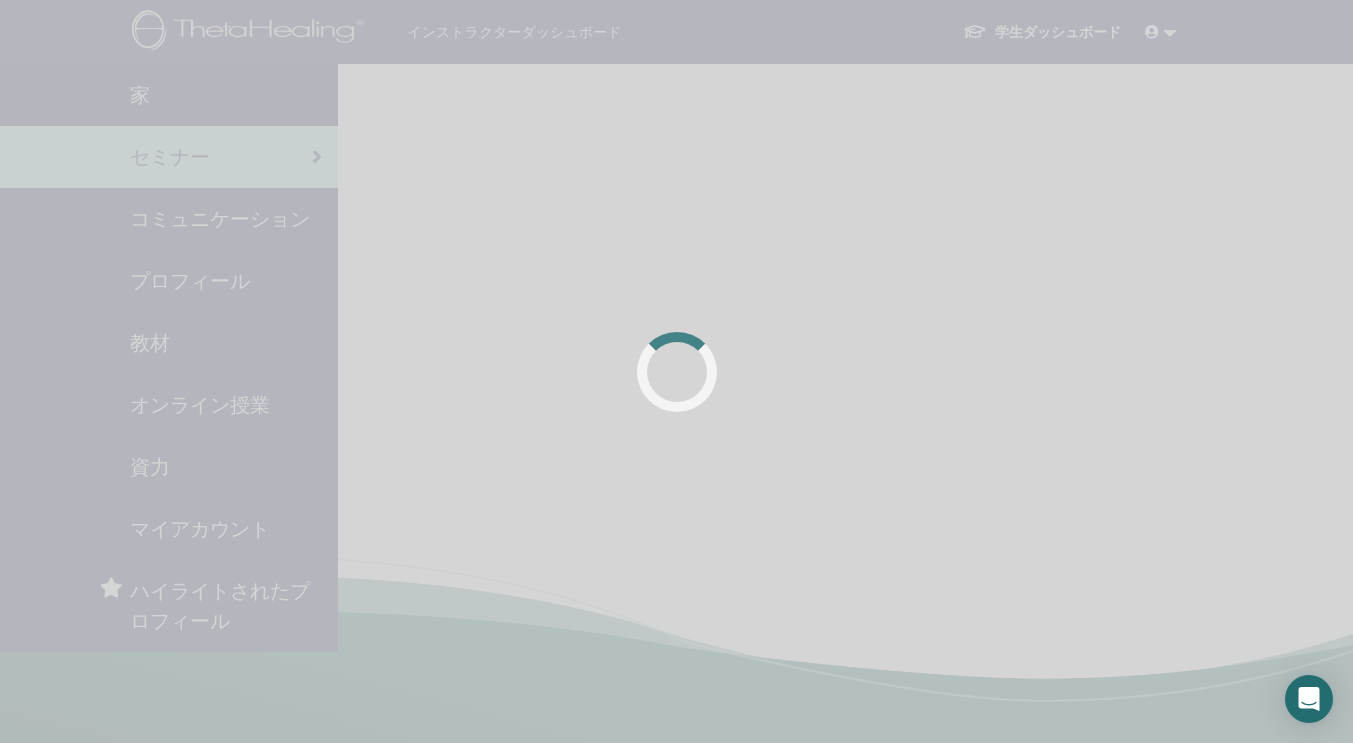 scroll, scrollTop: 0, scrollLeft: 0, axis: both 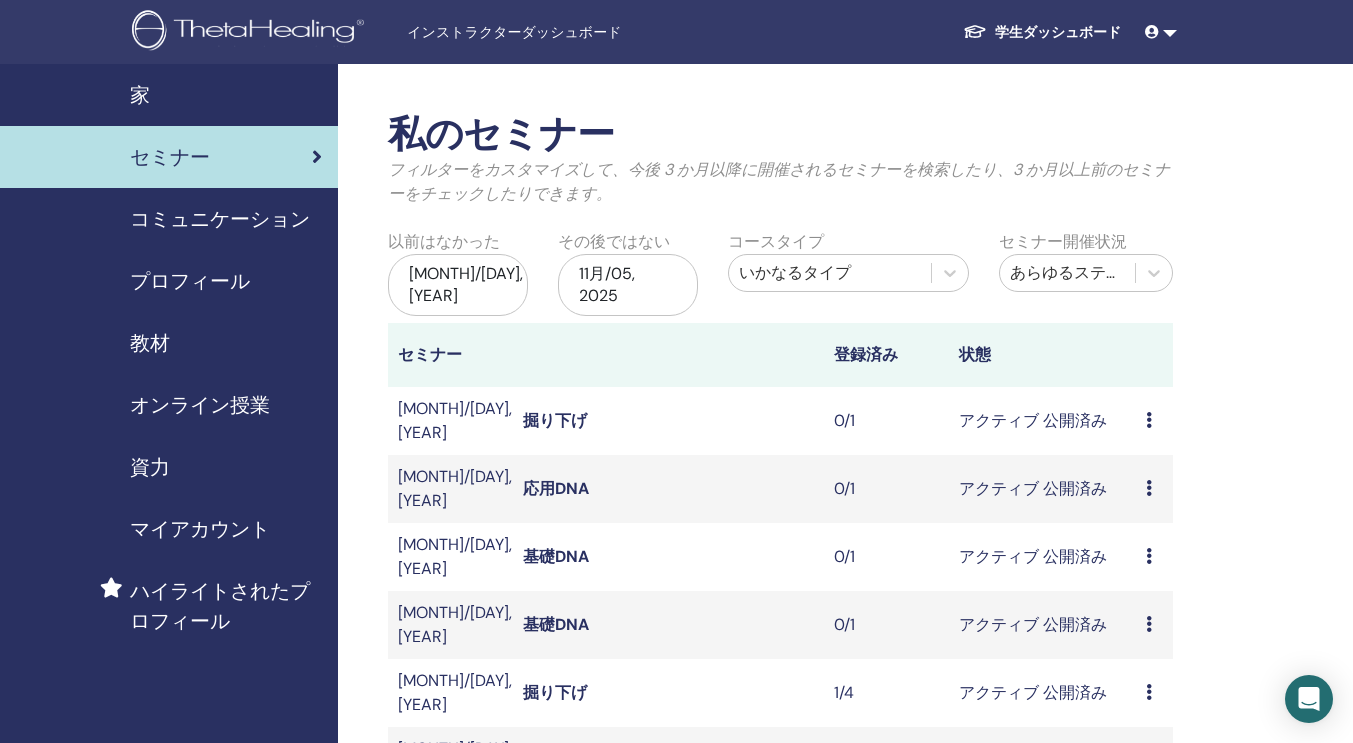 click on "家" at bounding box center (169, 95) 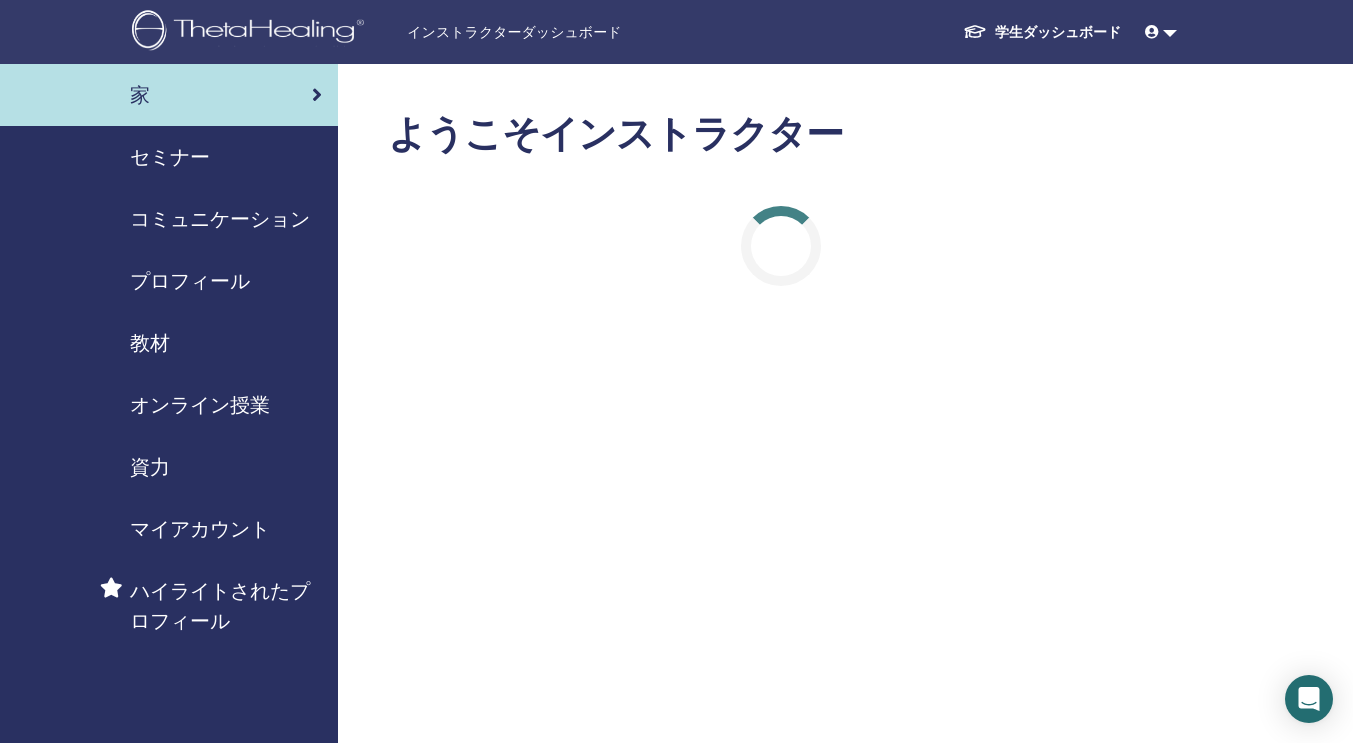 scroll, scrollTop: 0, scrollLeft: 0, axis: both 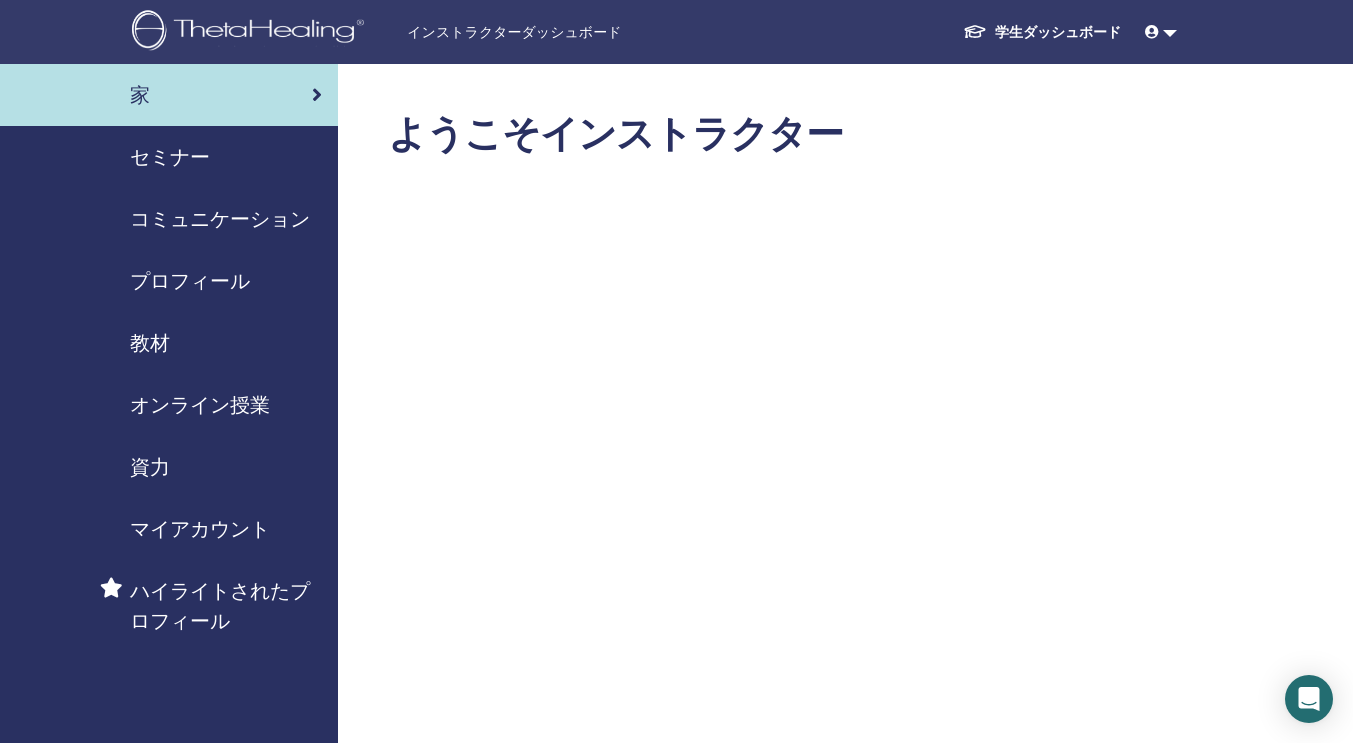 click on "セミナー" at bounding box center [170, 157] 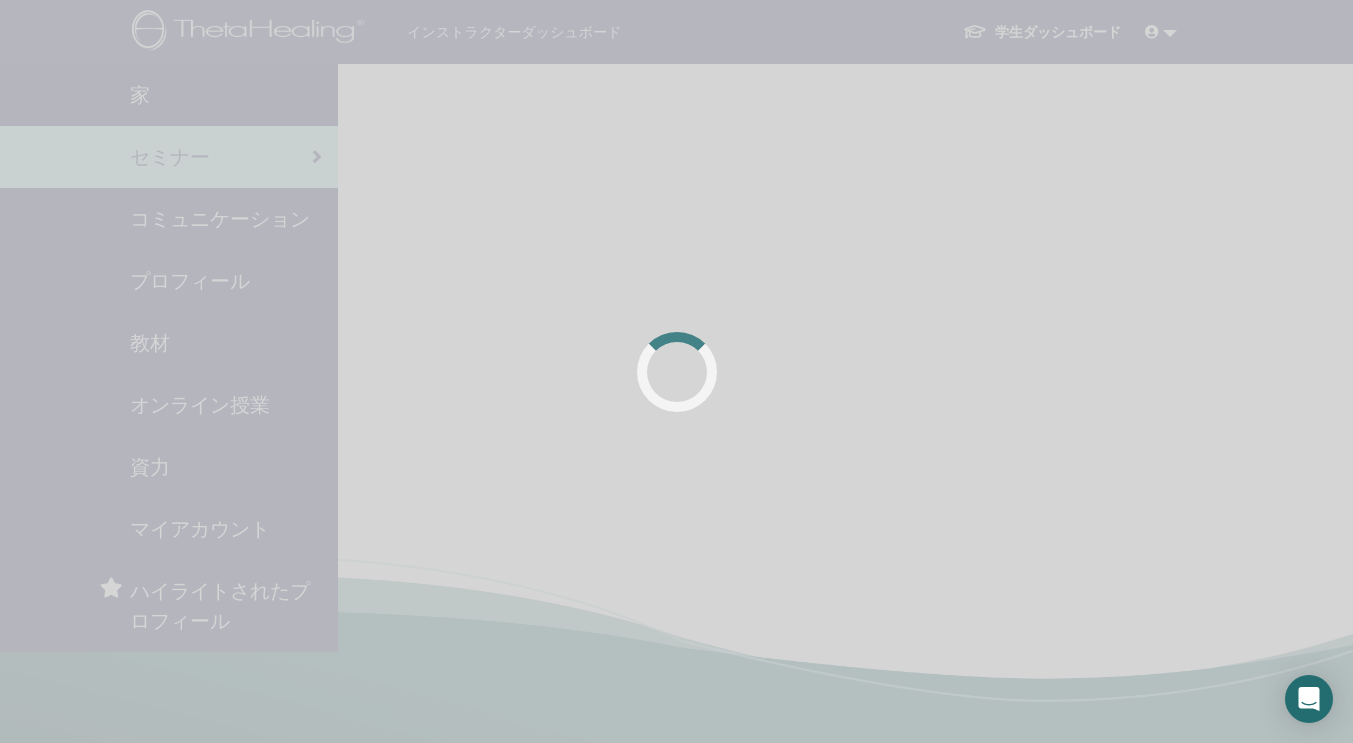 scroll, scrollTop: 0, scrollLeft: 0, axis: both 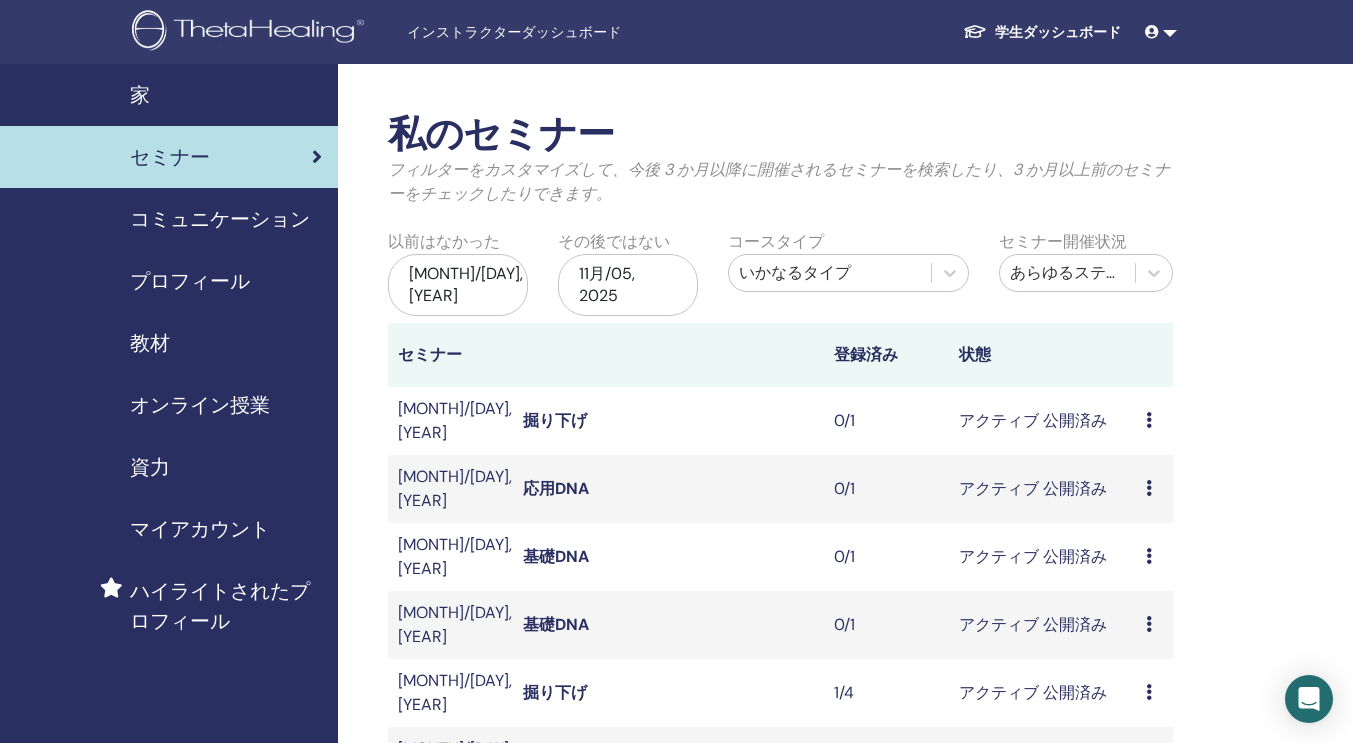click on "プレビュー 編集 出席者 キャンセル" at bounding box center (1154, 625) 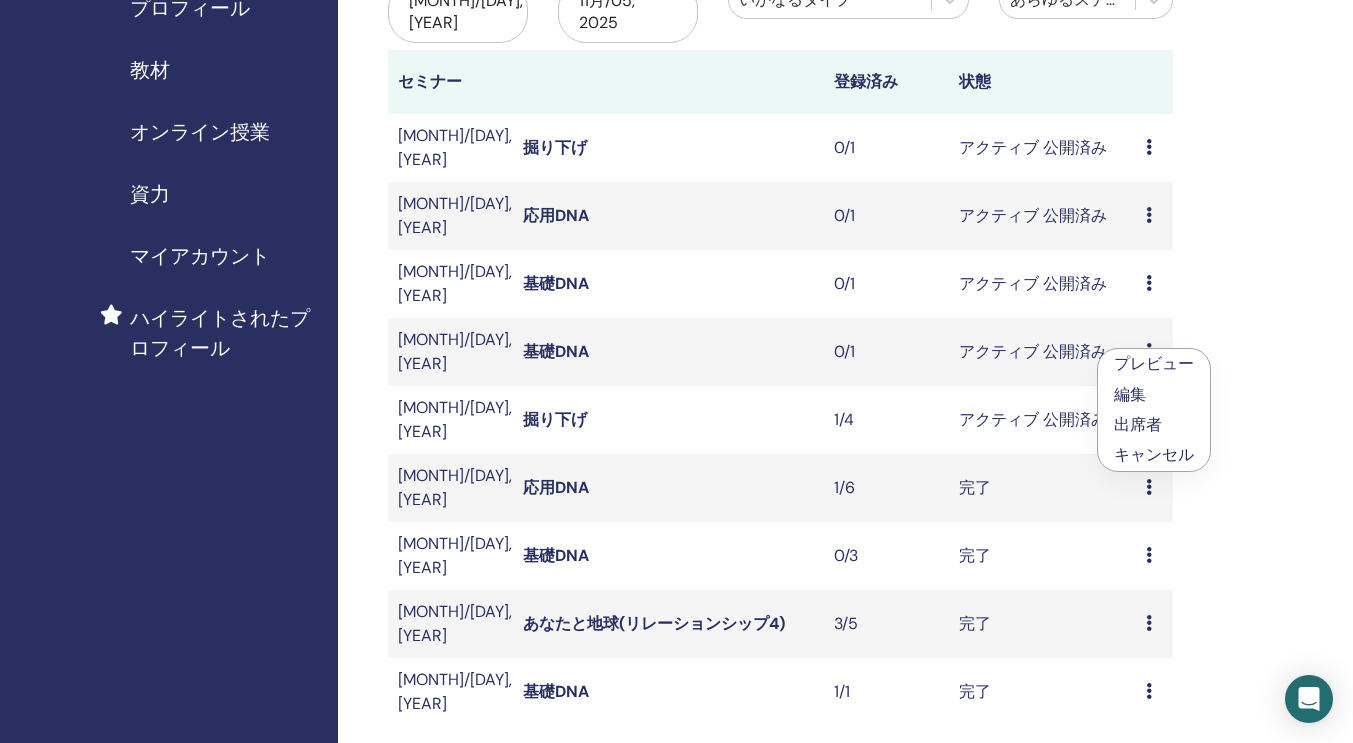 scroll, scrollTop: 272, scrollLeft: 0, axis: vertical 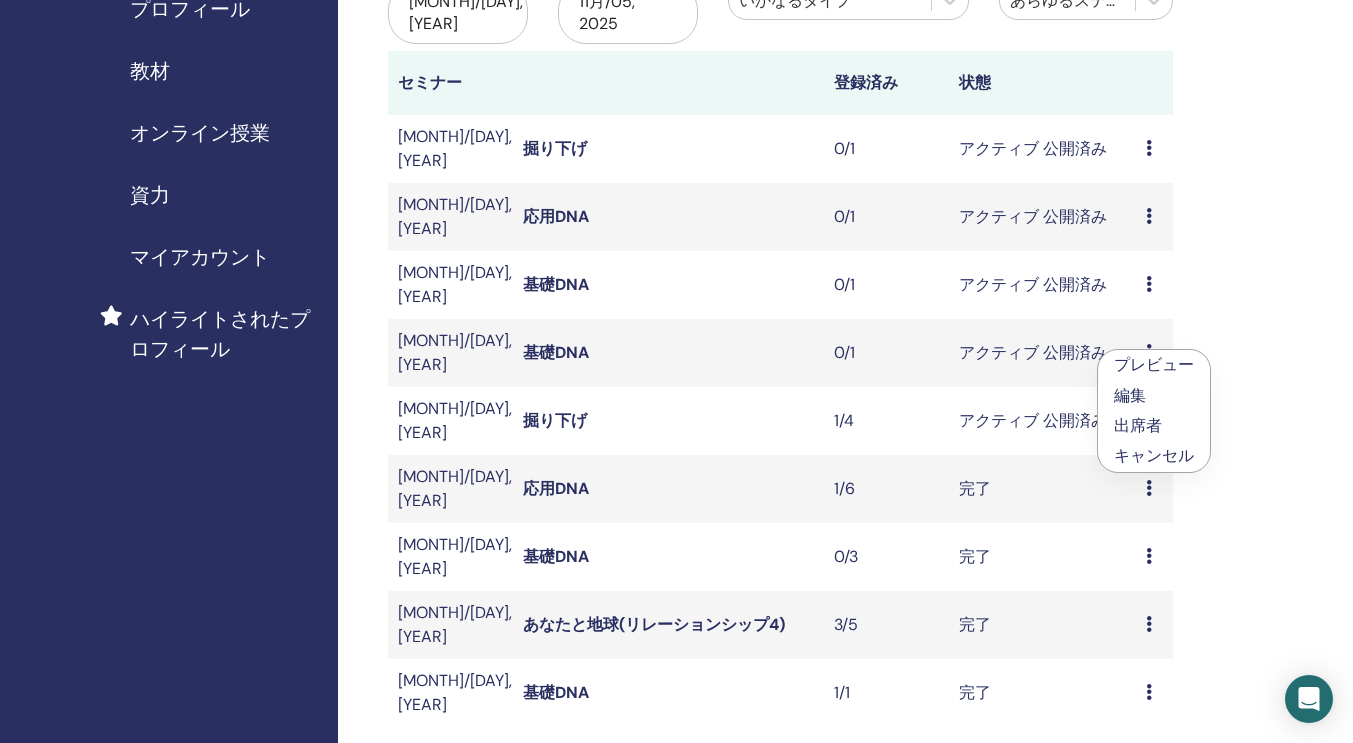 click on "アクティブ 公開済み" at bounding box center [1042, 421] 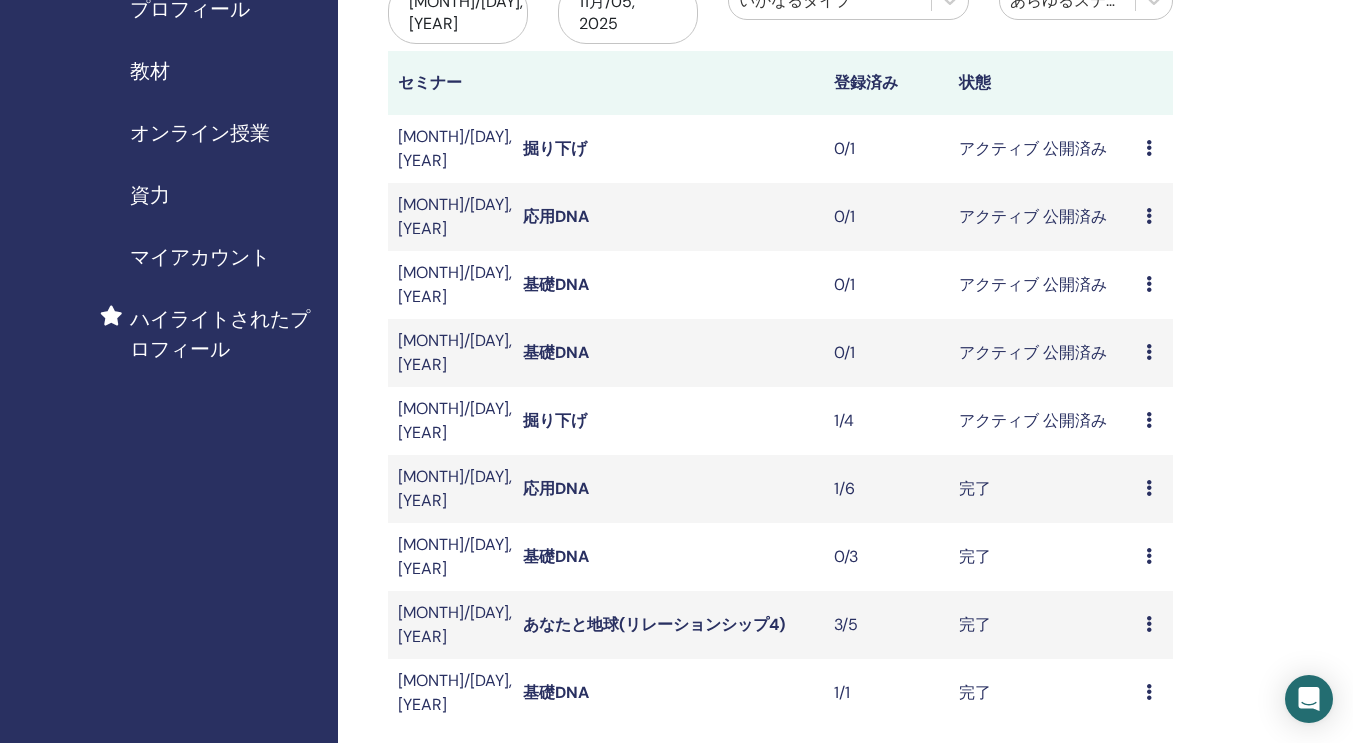 click on "プレビュー 編集 出席者 キャンセル" at bounding box center [1154, 421] 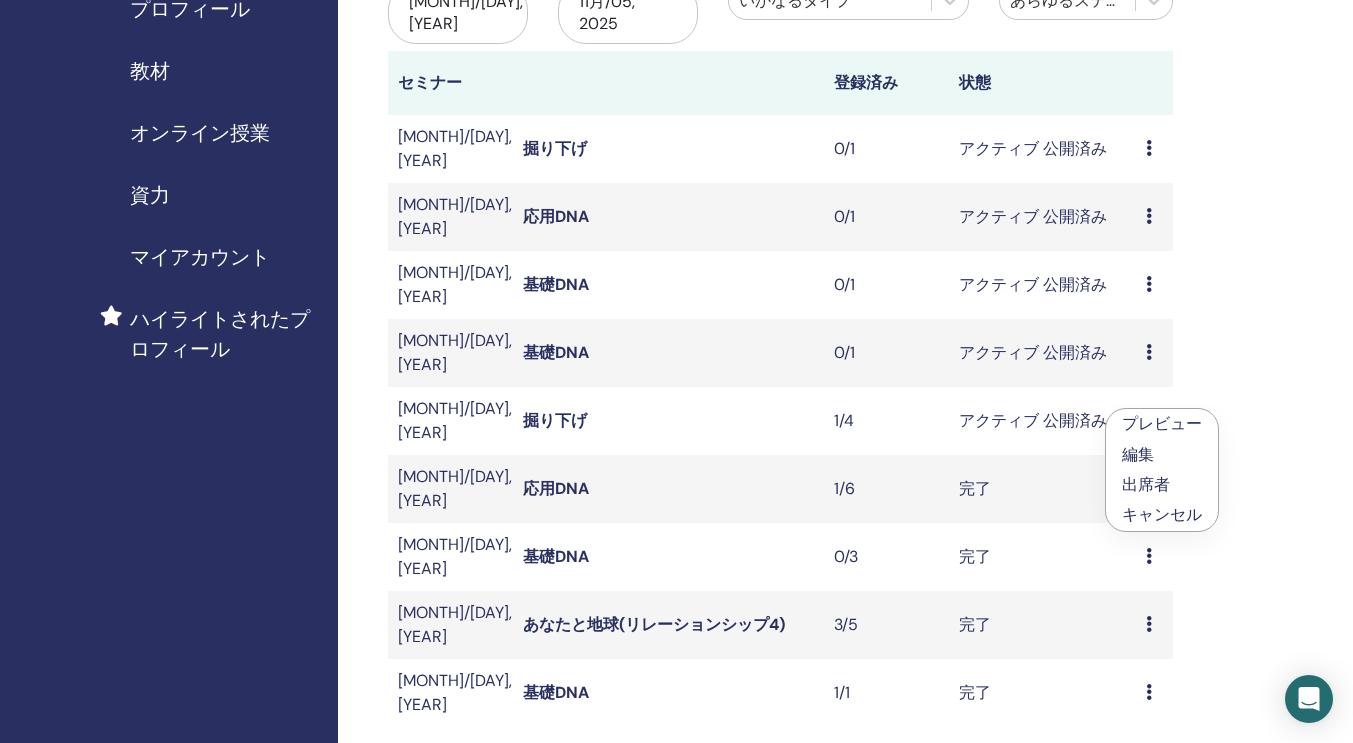 click on "編集" at bounding box center (1162, 454) 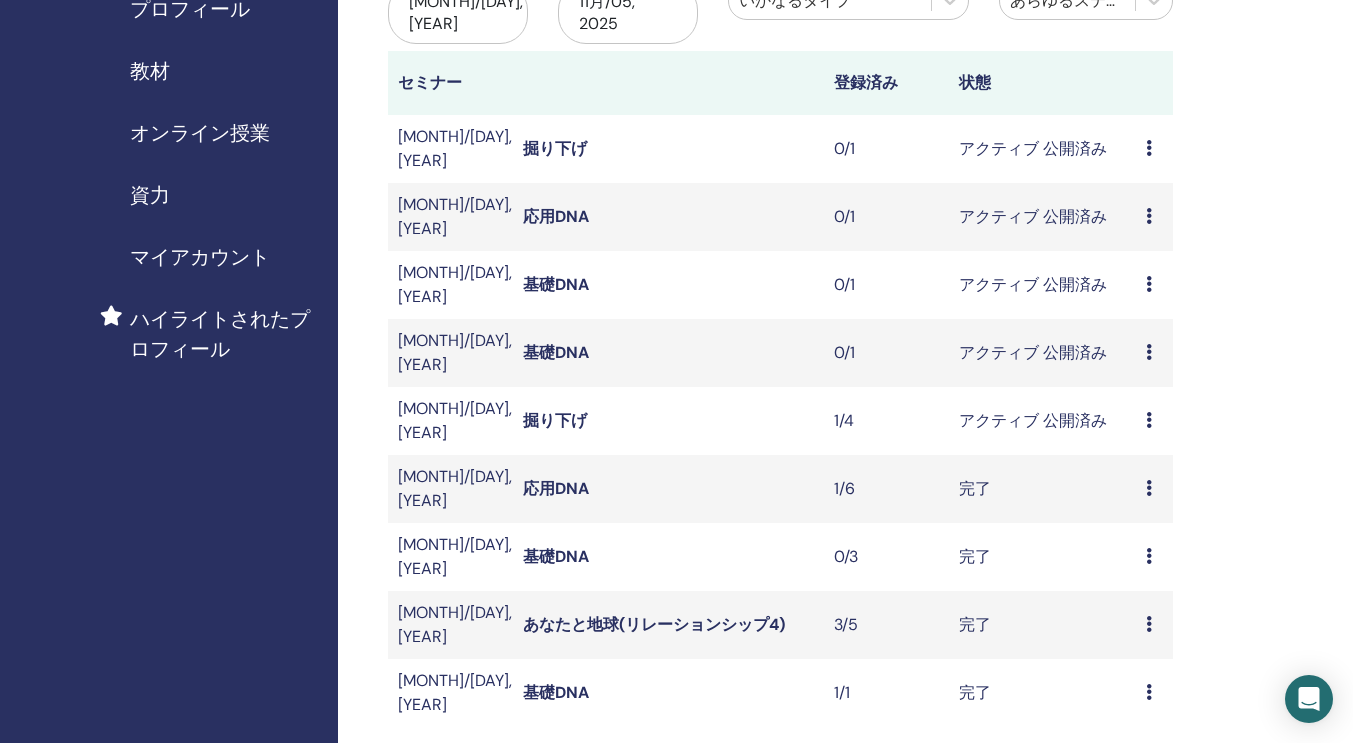 click at bounding box center [1149, 420] 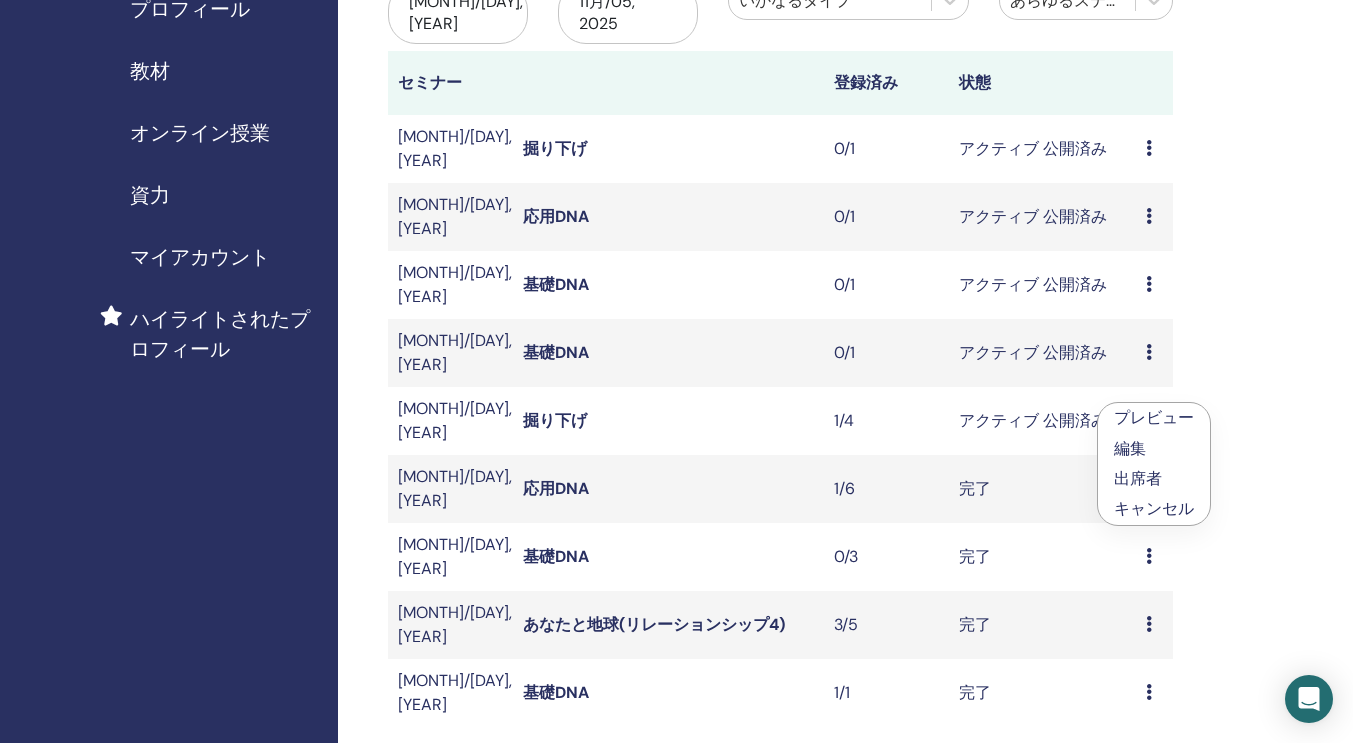 click on "出席者" at bounding box center [1138, 478] 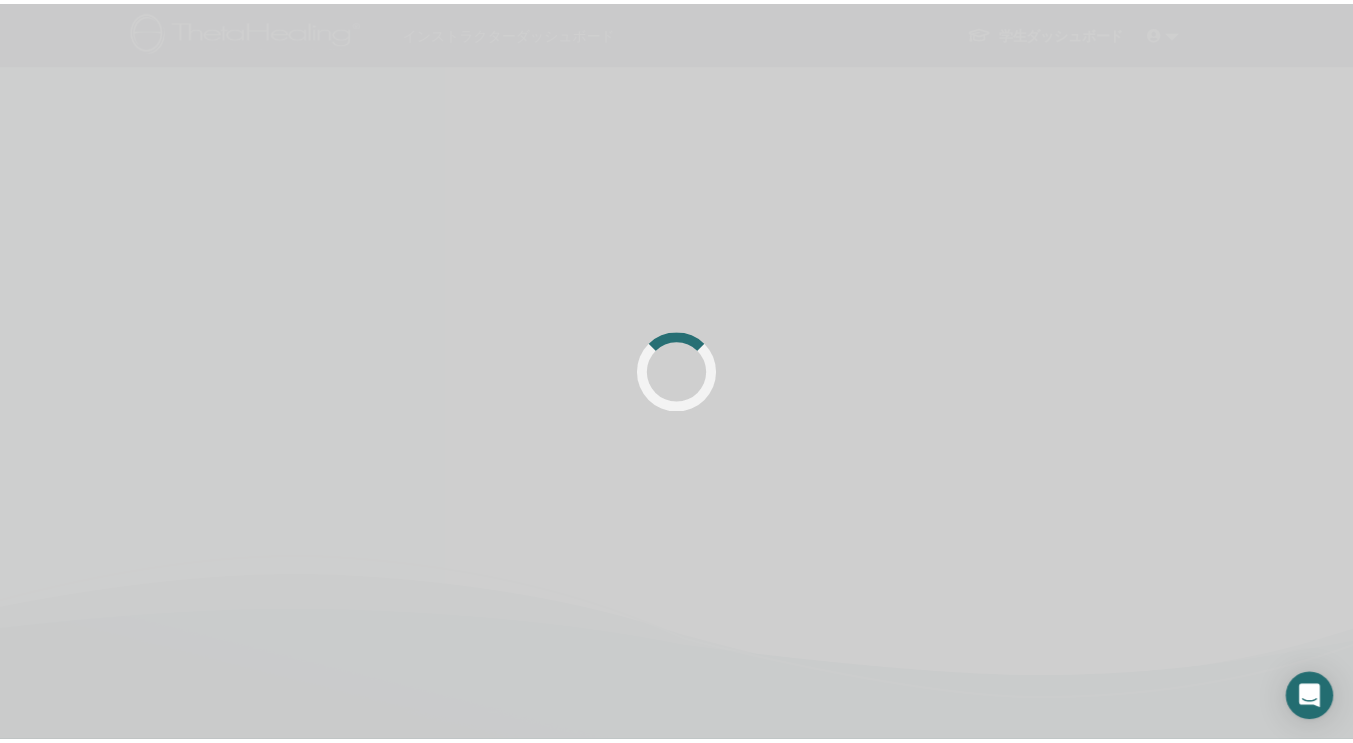 scroll, scrollTop: 0, scrollLeft: 0, axis: both 